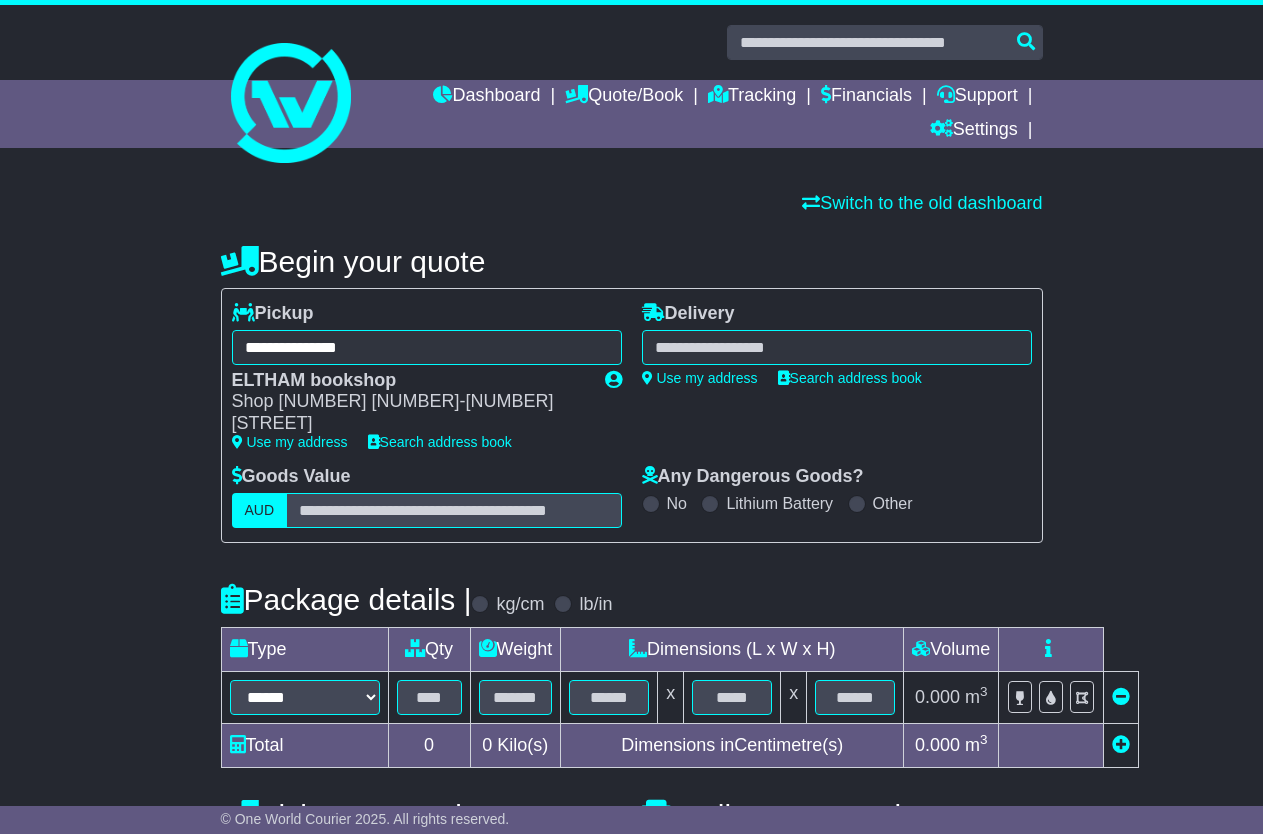 scroll, scrollTop: 0, scrollLeft: 0, axis: both 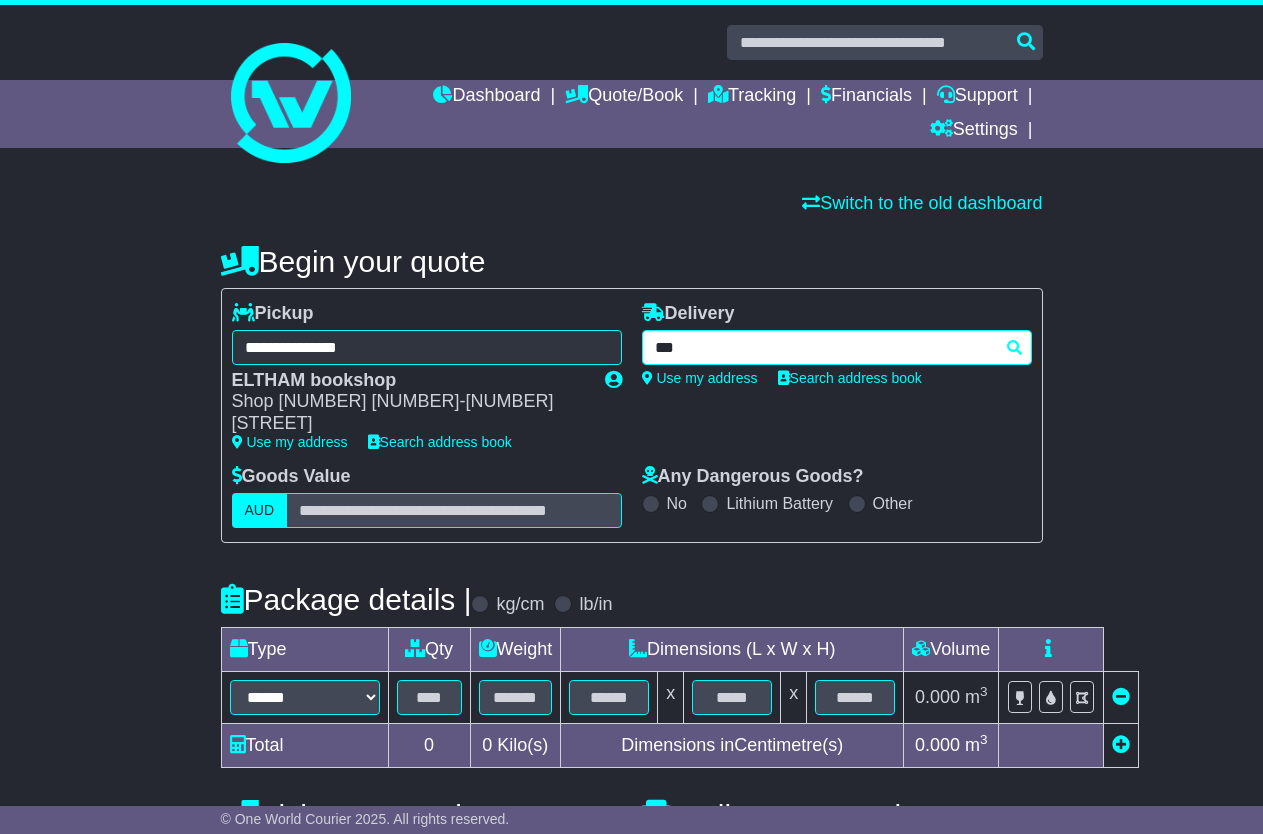 type on "****" 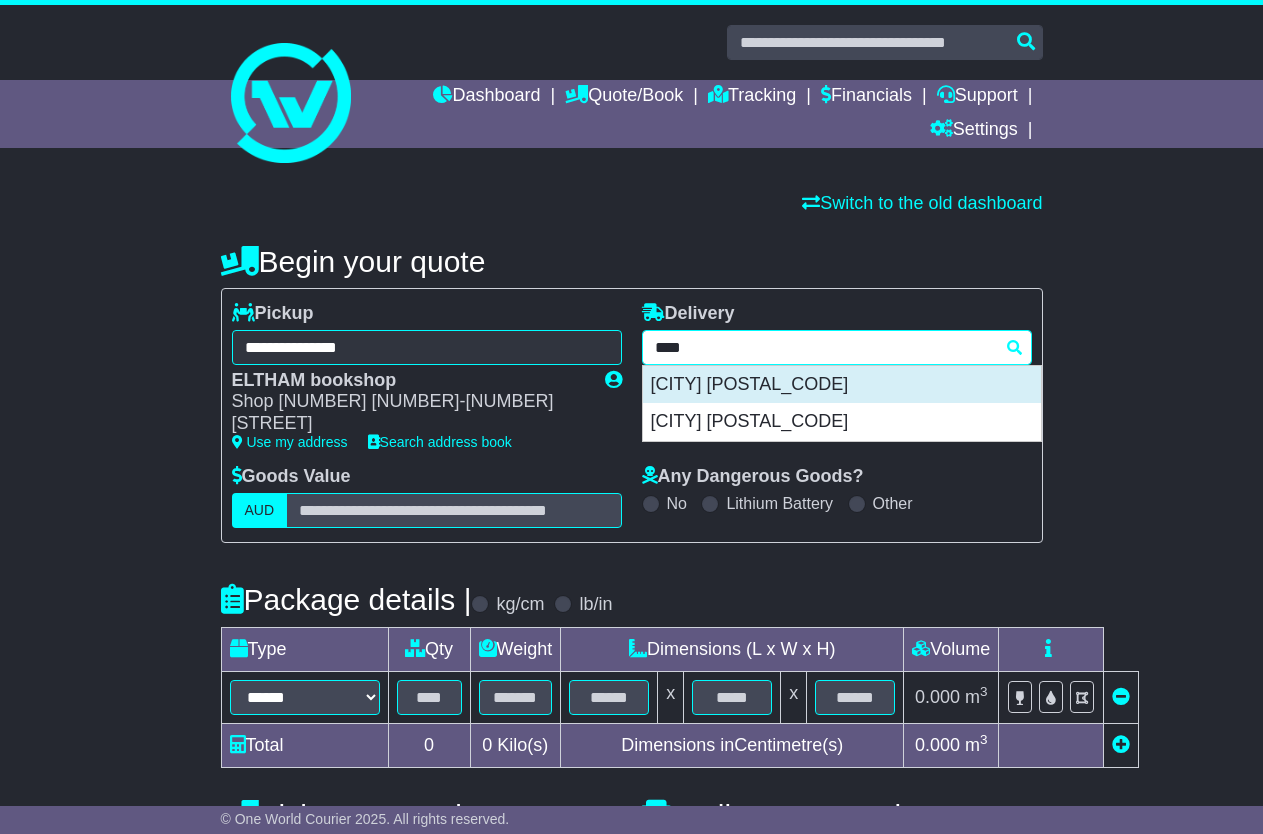 click on "[CITY] [POSTAL_CODE]" at bounding box center [842, 385] 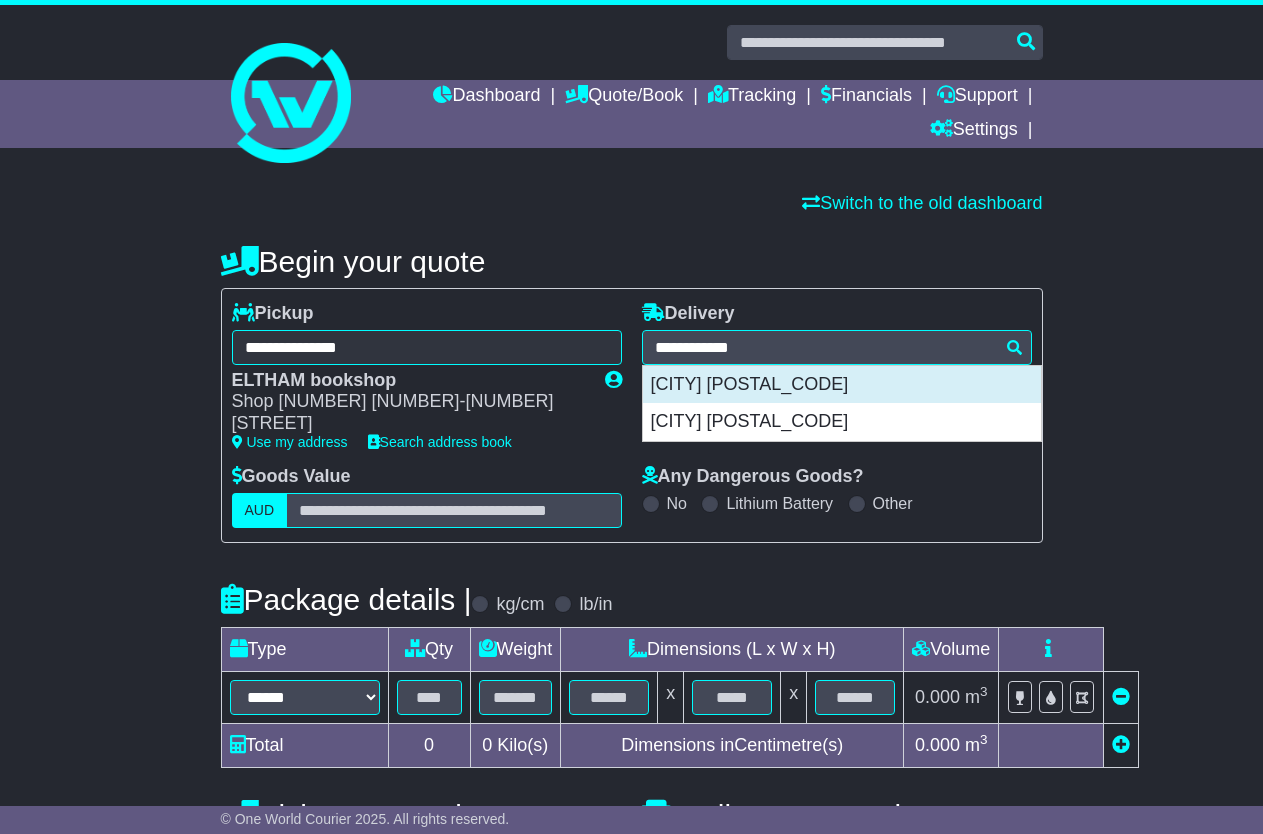 type on "**********" 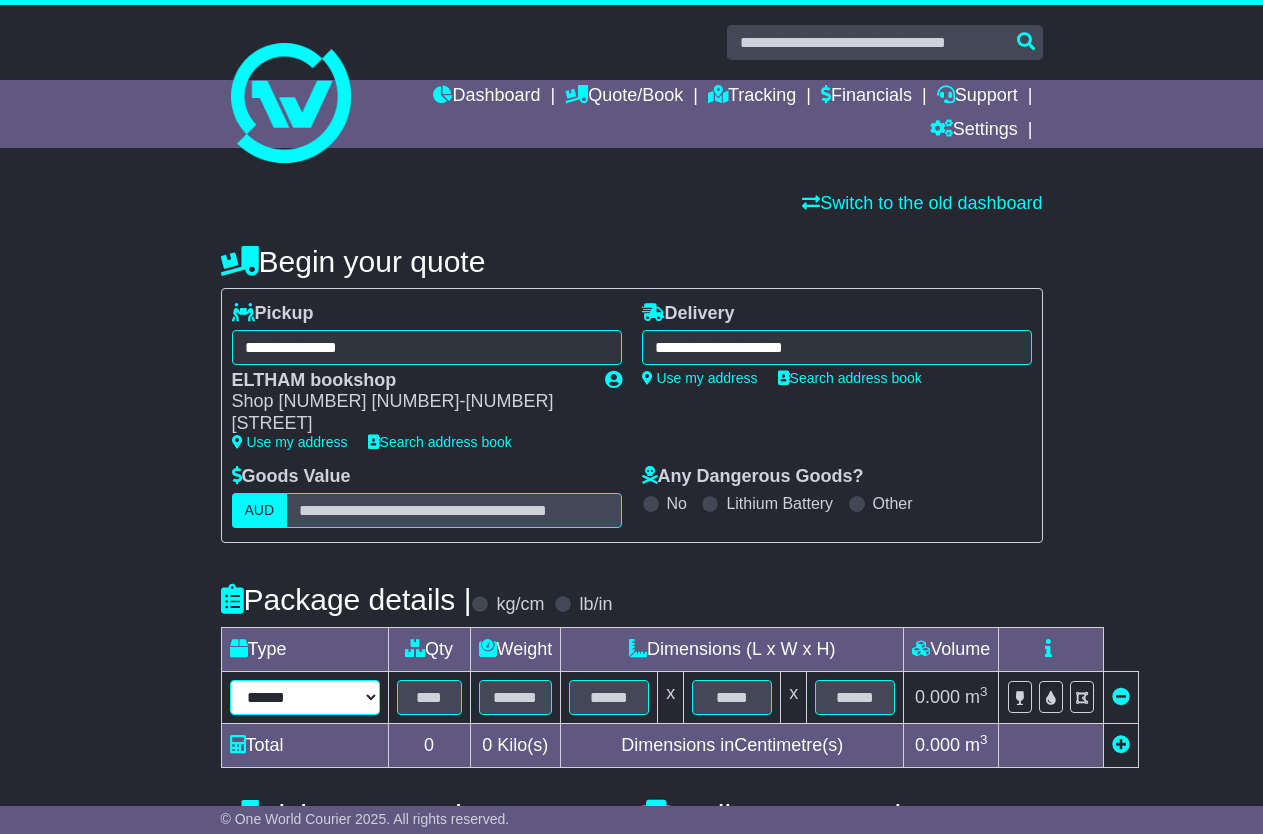 click on "****** ****** *** ******** ***** **** **** ****** *** *******" at bounding box center (305, 697) 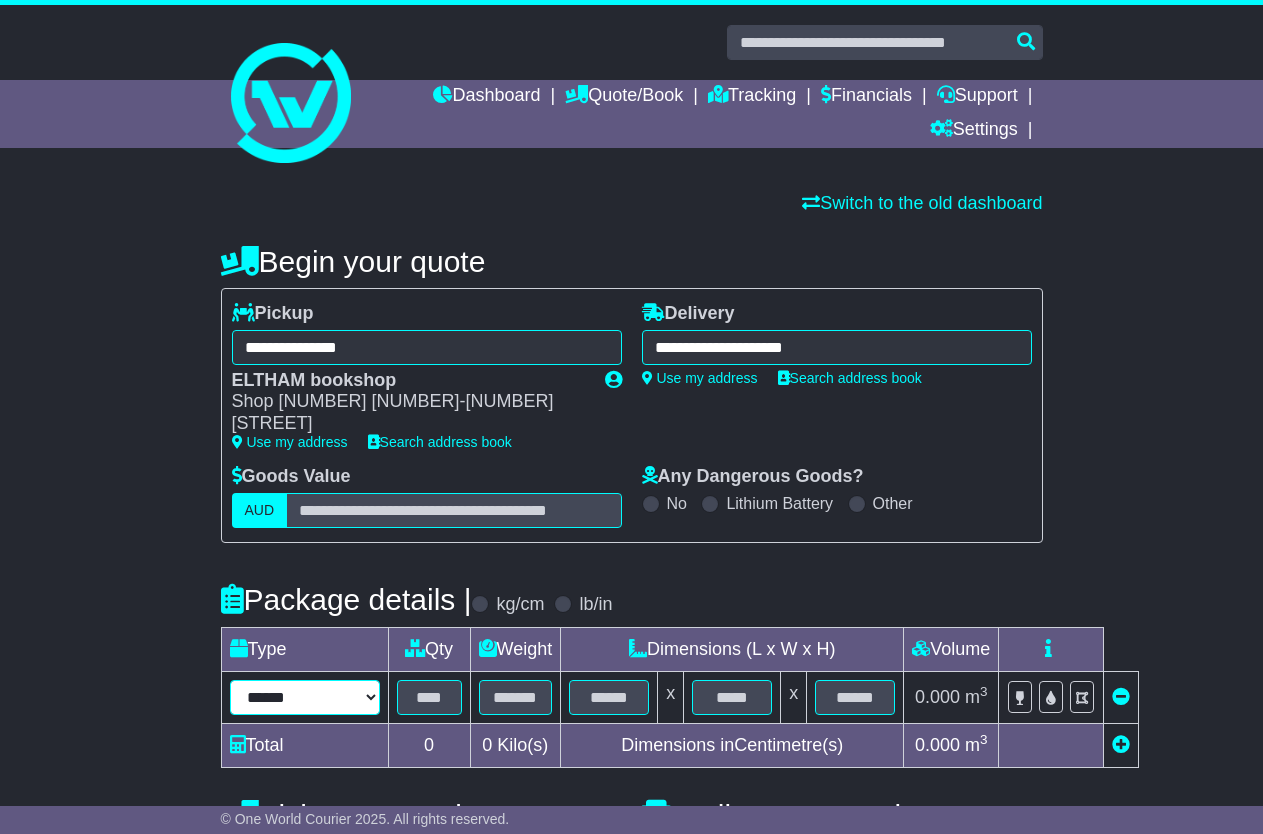 select on "*****" 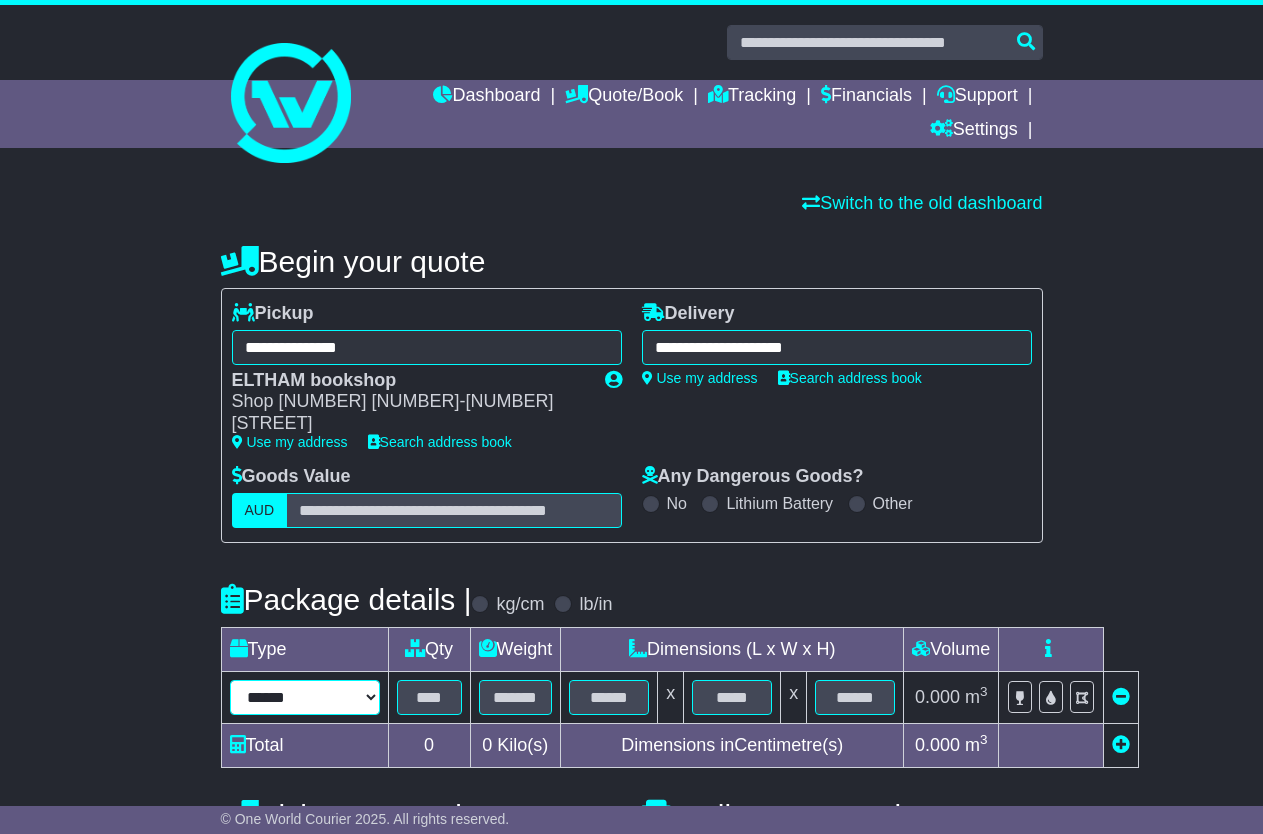 click on "****** ****** *** ******** ***** **** **** ****** *** *******" at bounding box center (305, 697) 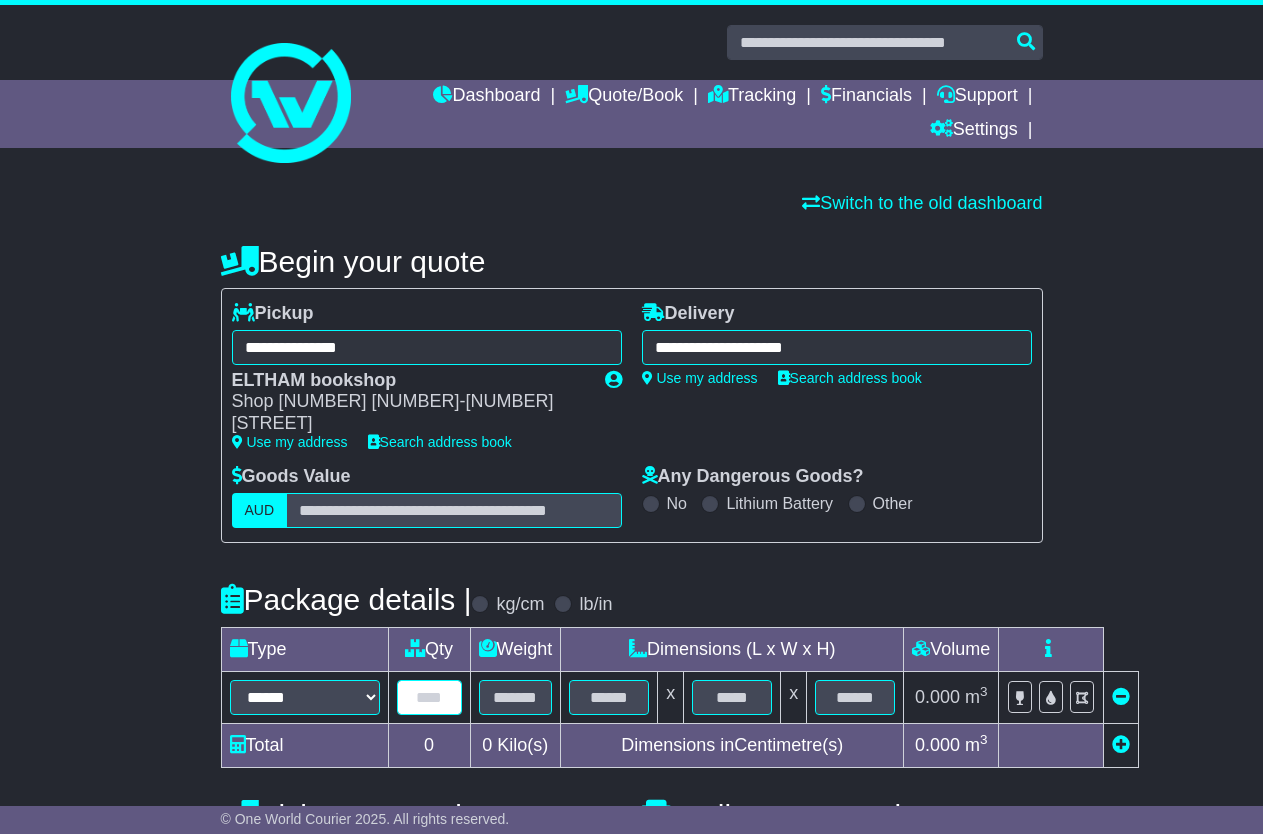 click at bounding box center (429, 697) 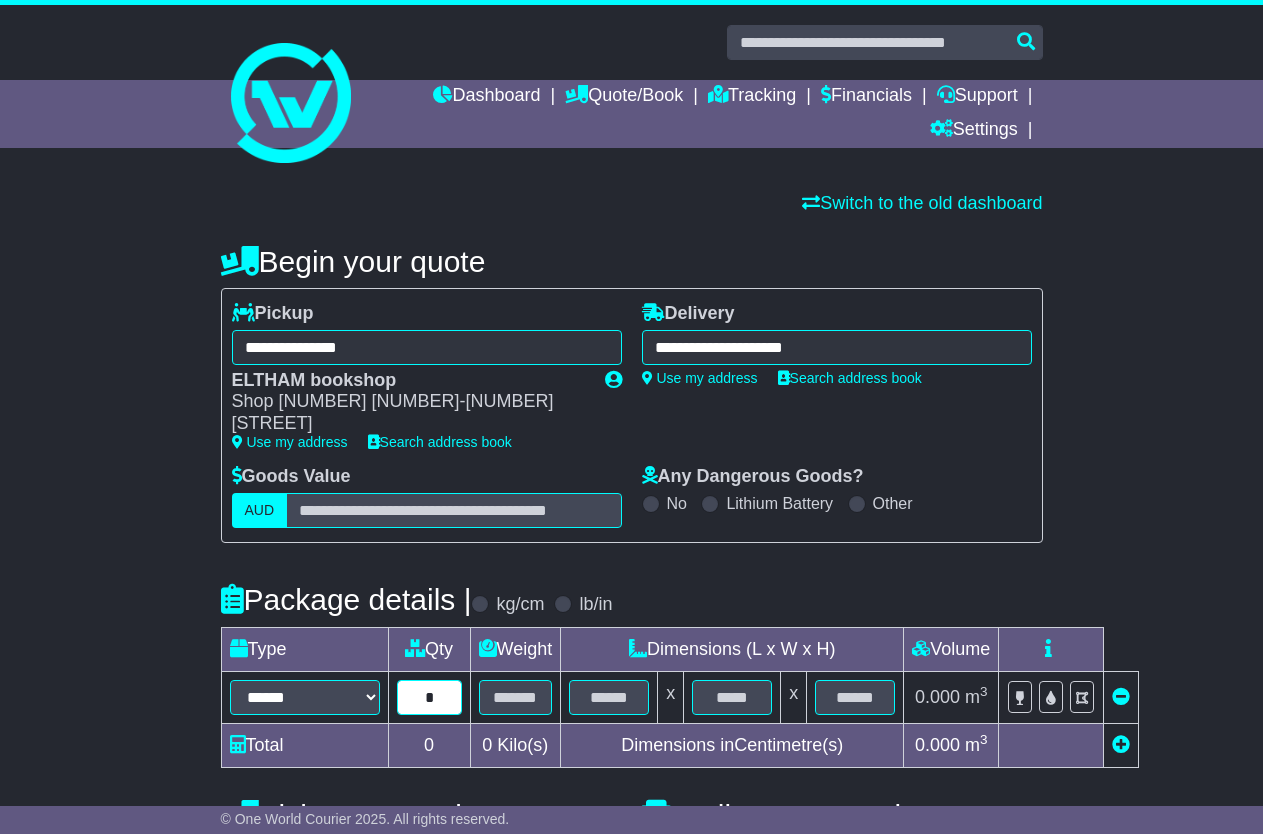 type on "*" 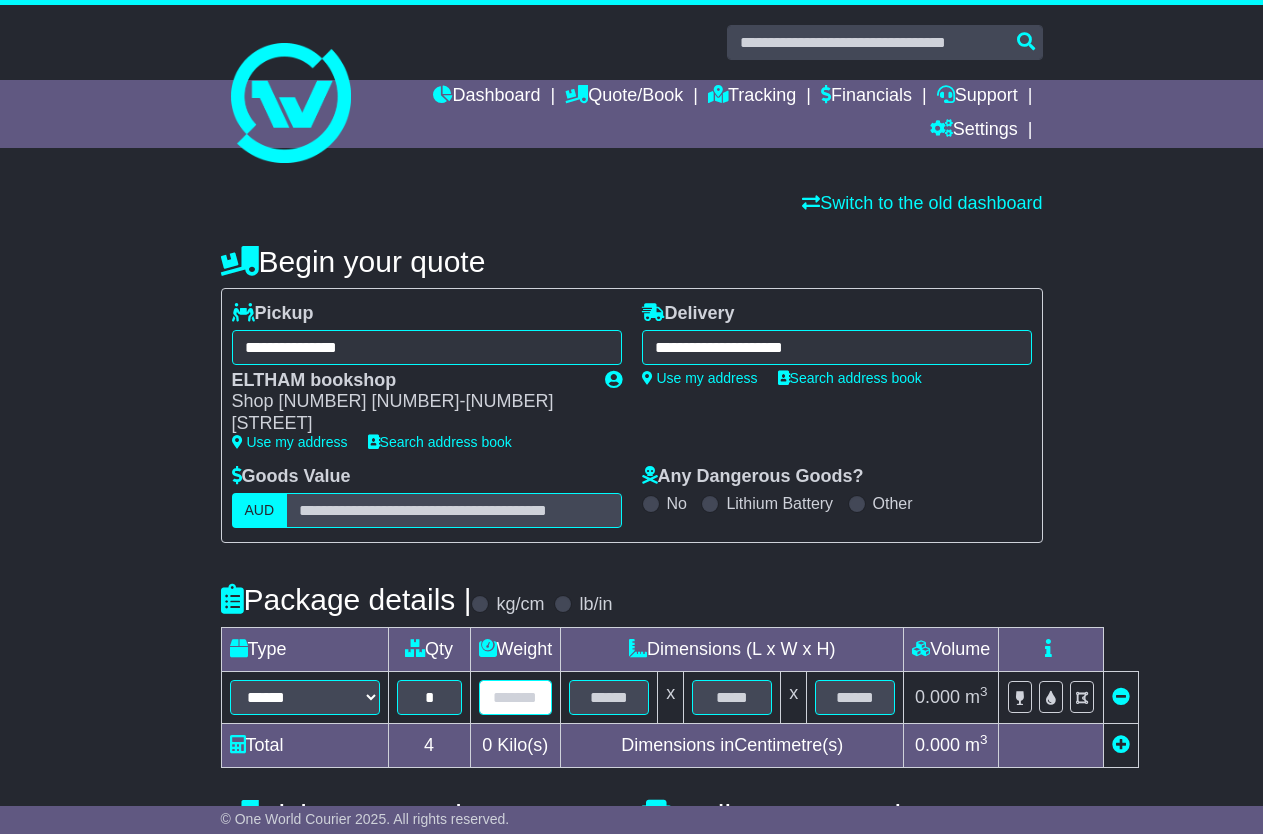click at bounding box center (516, 697) 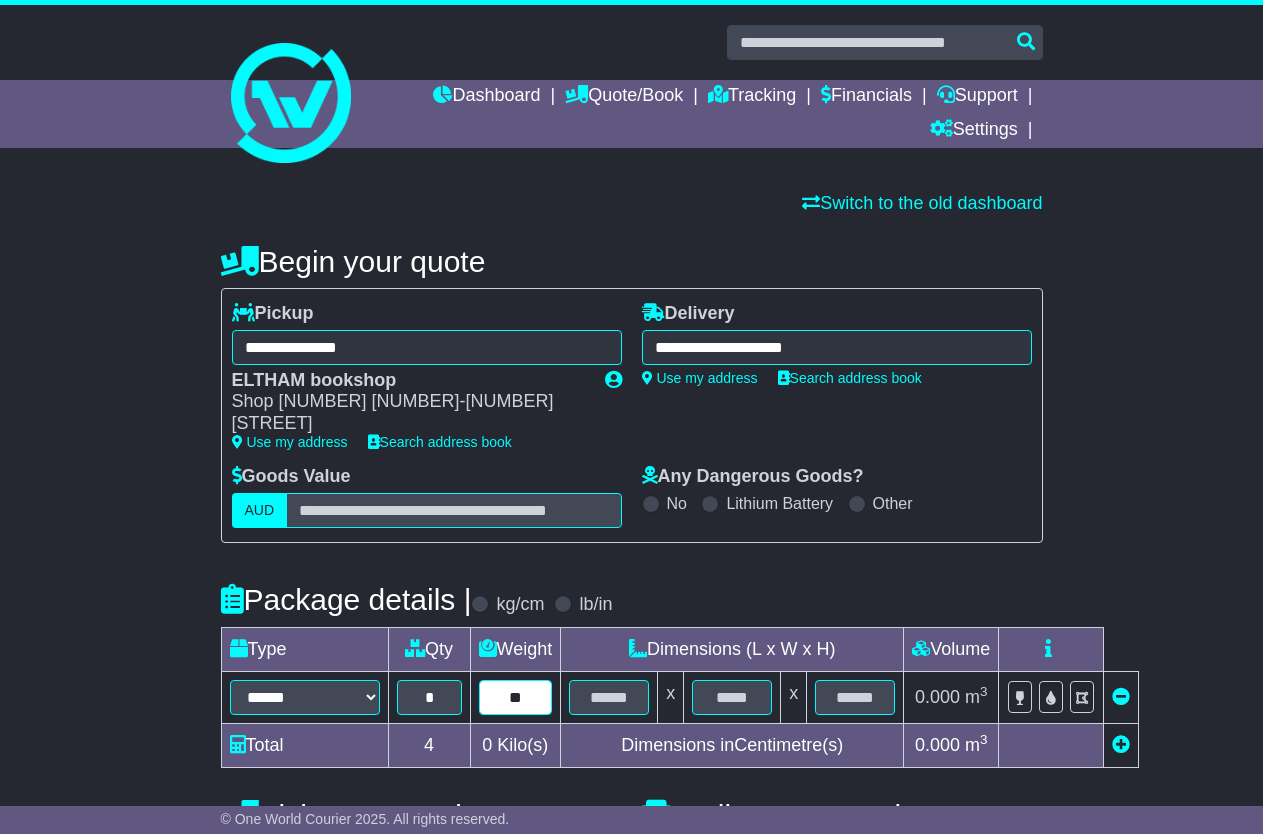 type on "**" 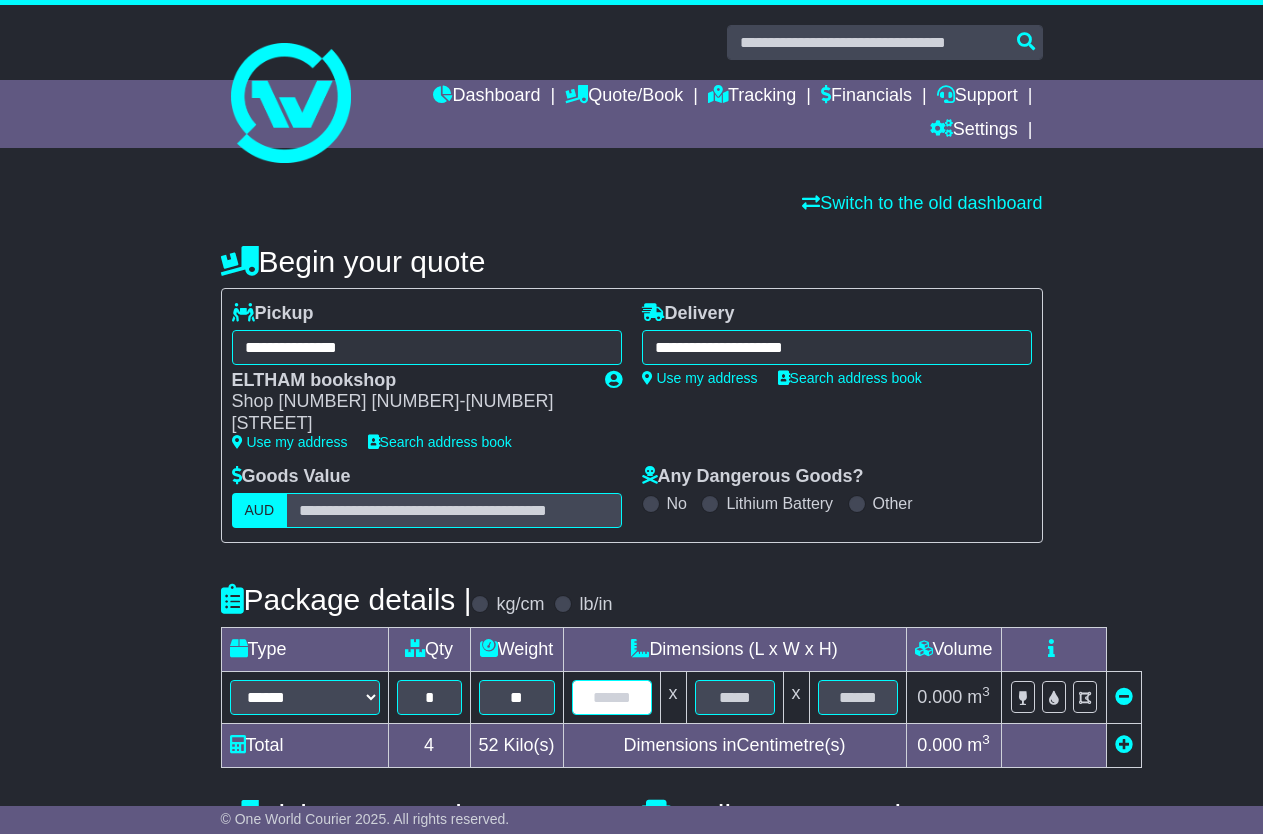 click at bounding box center (612, 697) 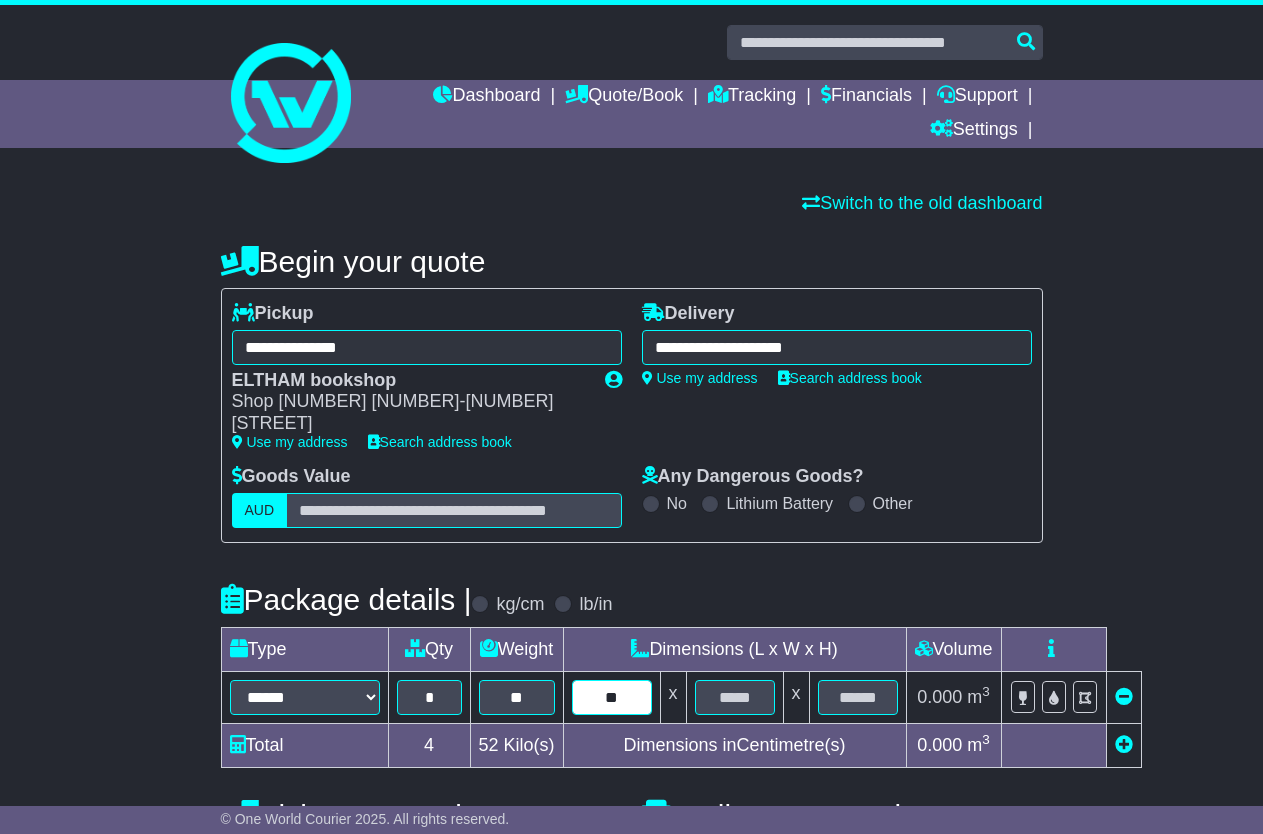 type on "**" 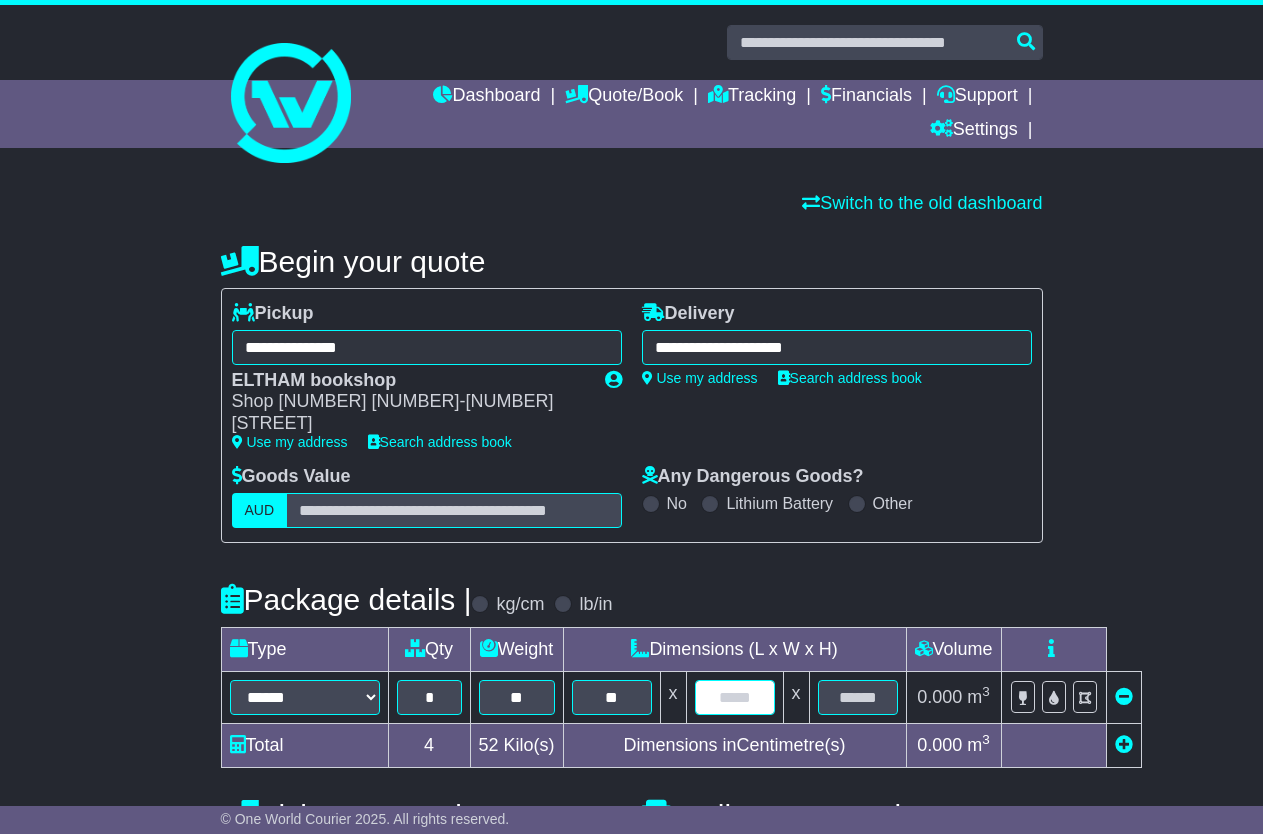 click at bounding box center (735, 697) 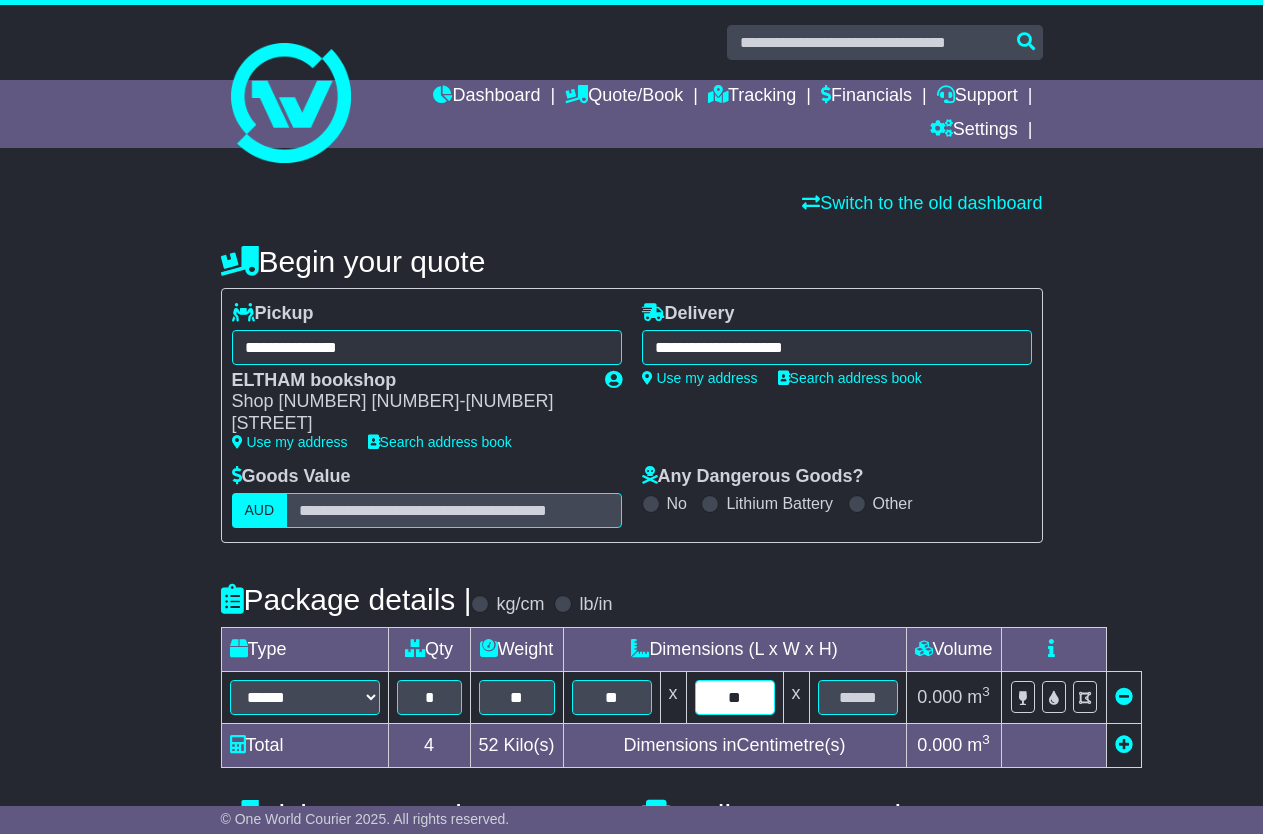 type on "**" 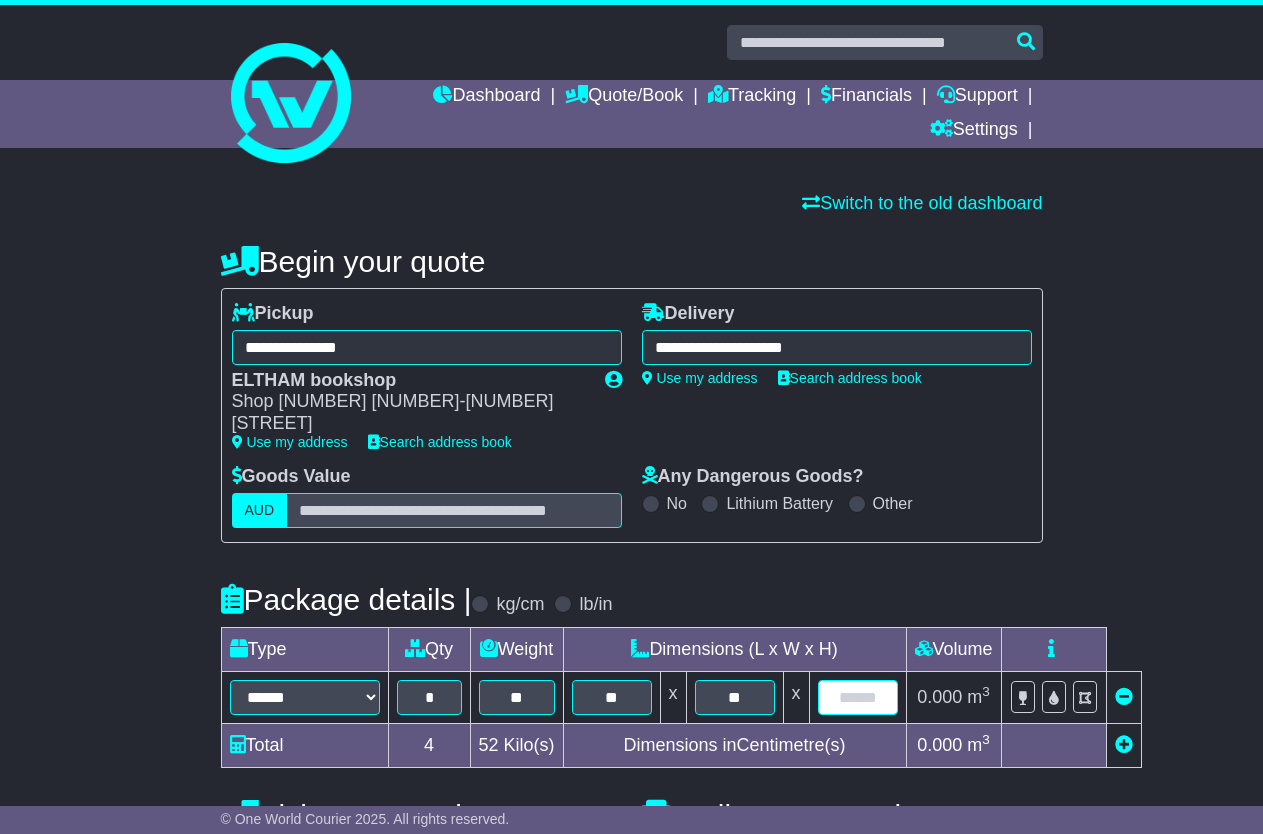 click at bounding box center (858, 697) 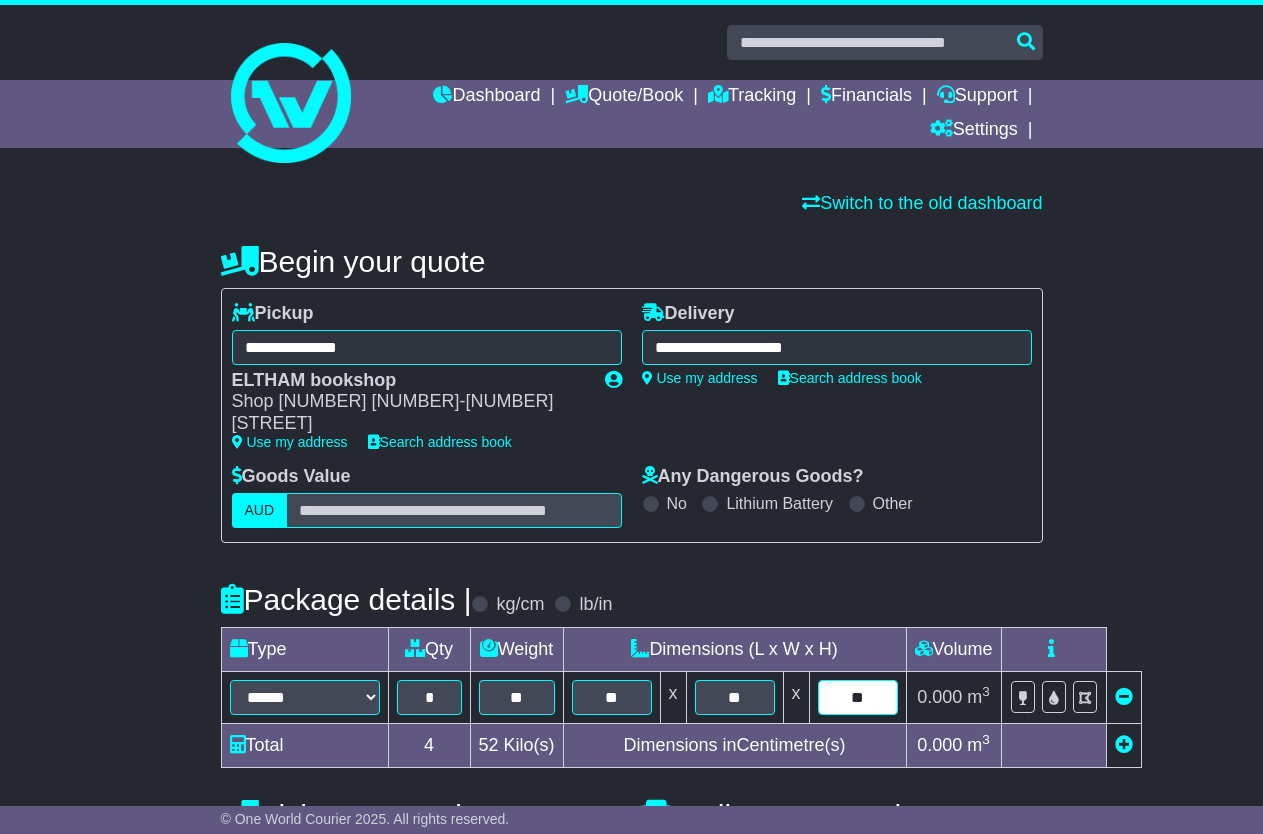 type on "**" 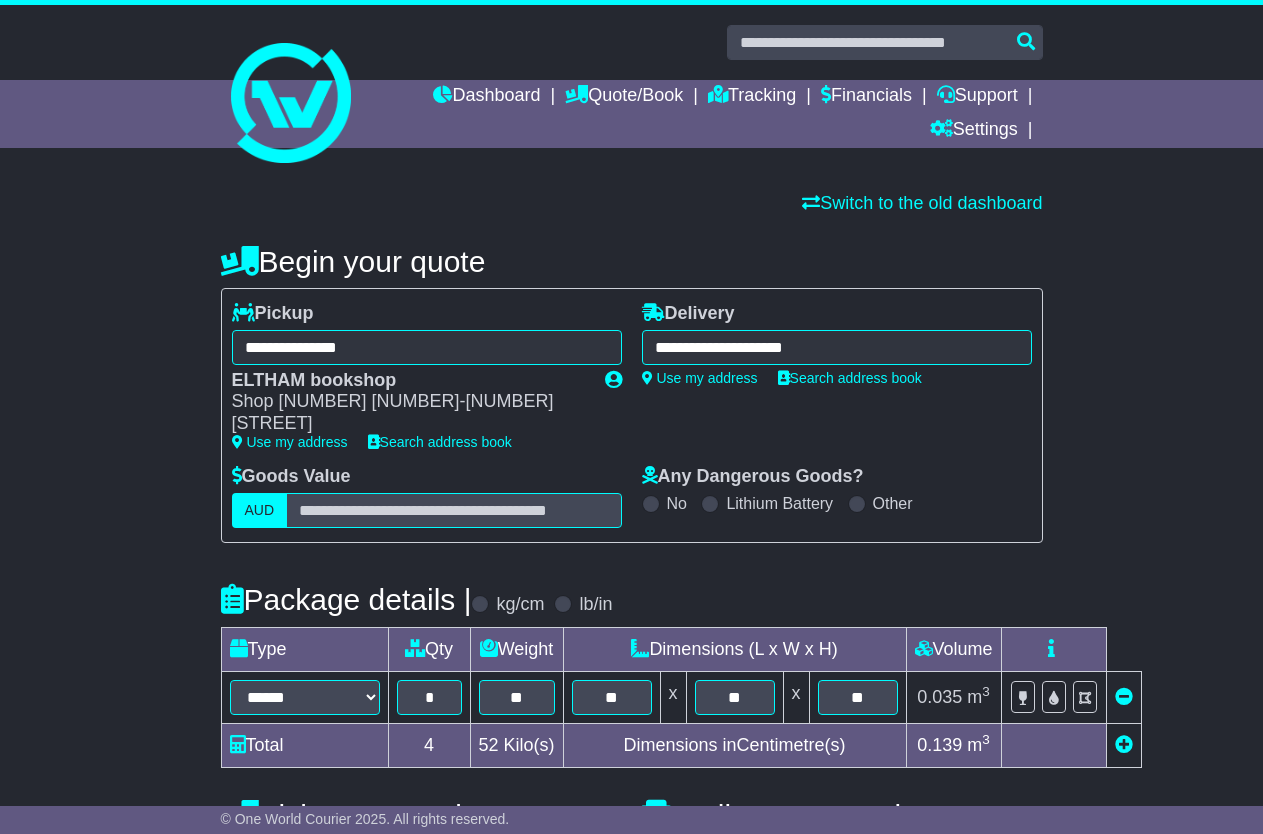 click on "Dimensions in
Centimetre(s)" at bounding box center (734, 745) 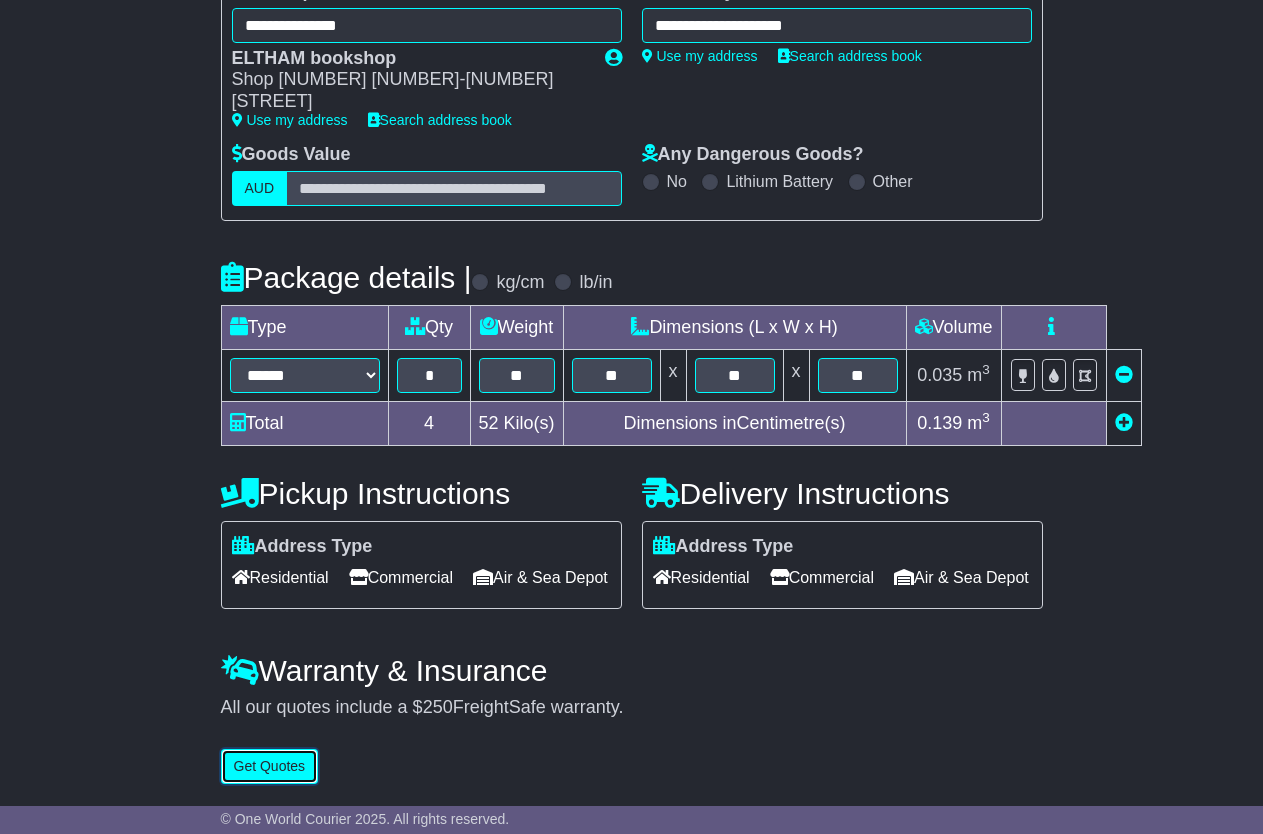 click on "Get Quotes" at bounding box center [270, 766] 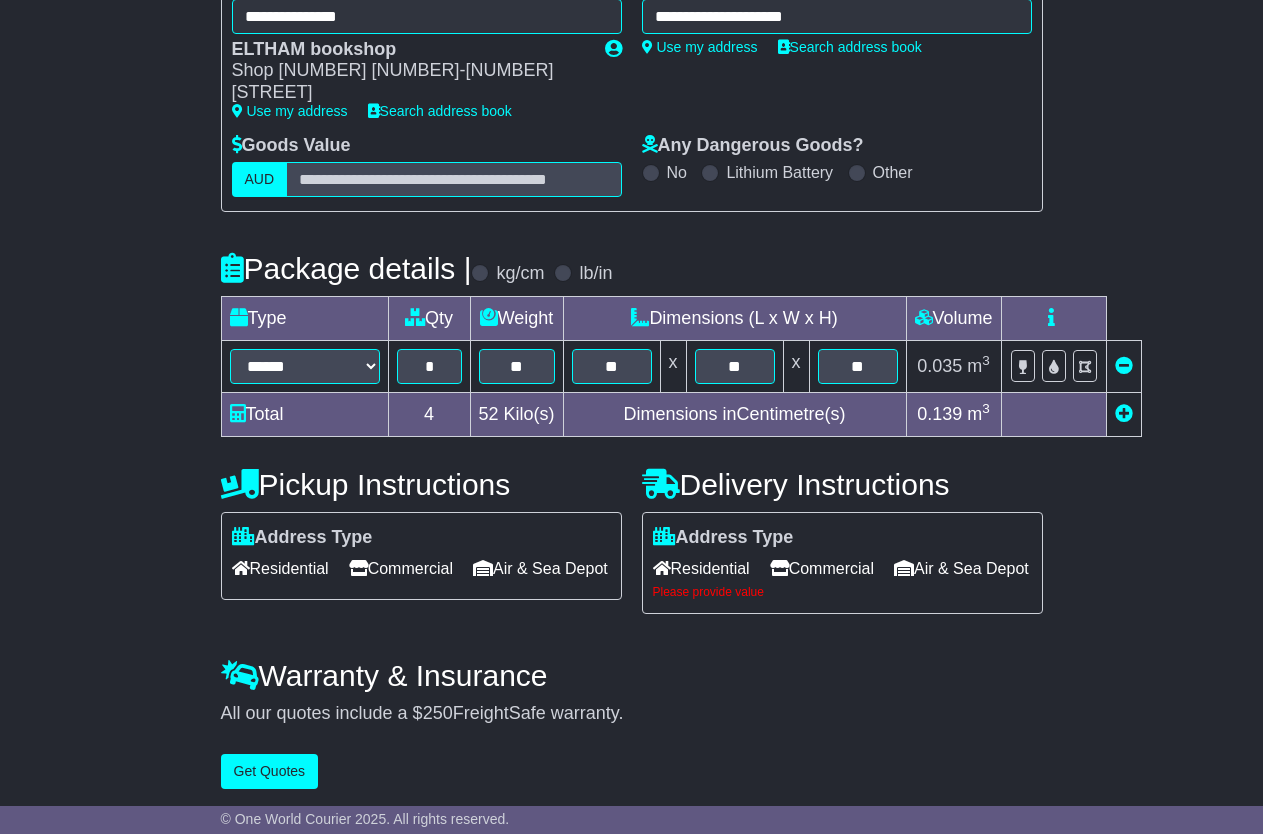 click on "Commercial" at bounding box center [822, 568] 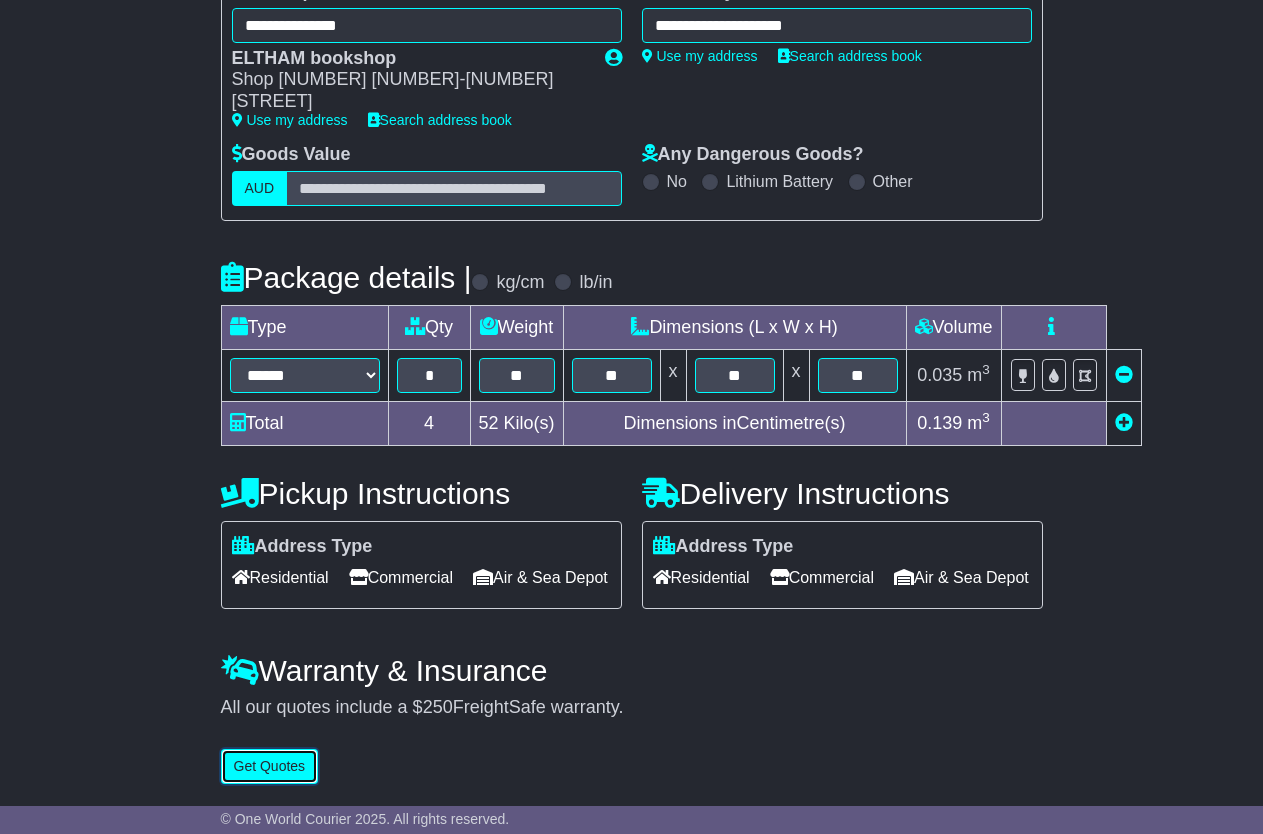 click on "Get Quotes" at bounding box center (270, 766) 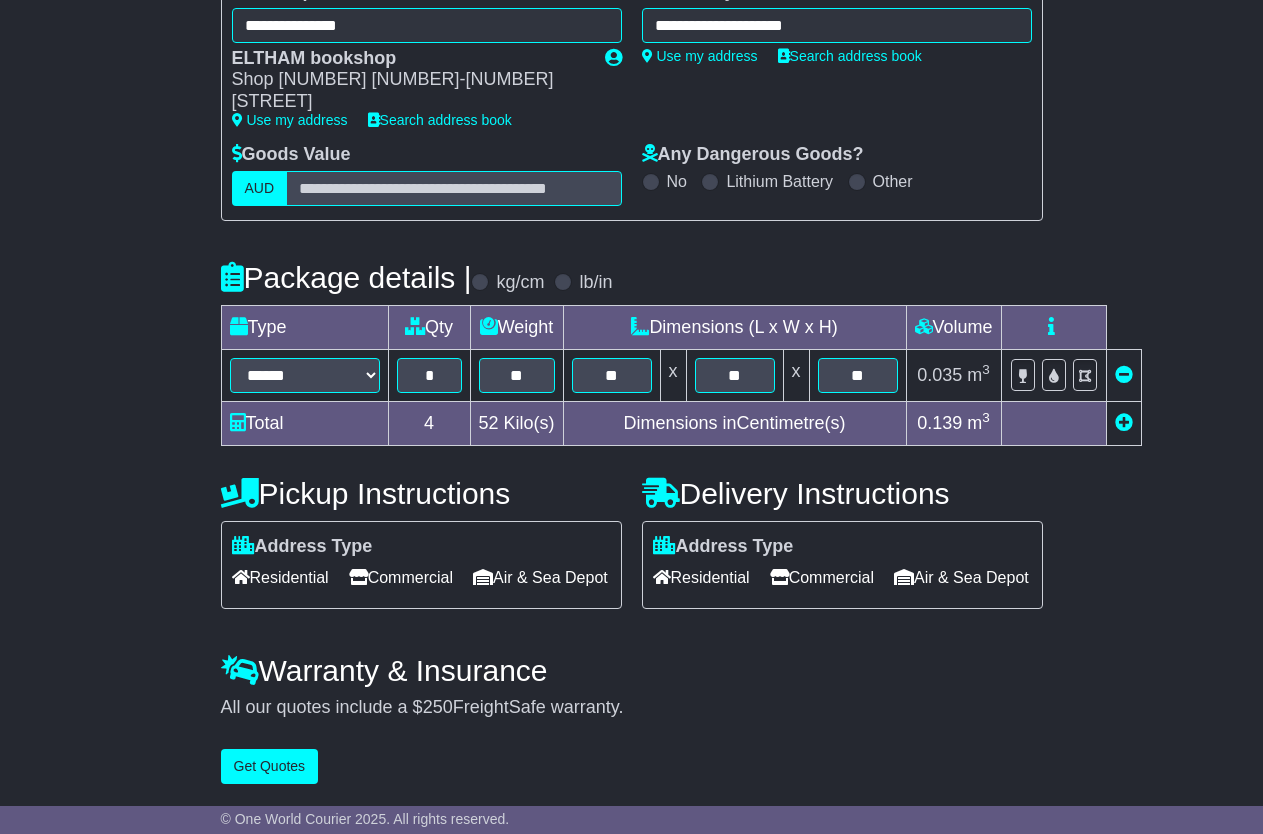 scroll, scrollTop: 0, scrollLeft: 0, axis: both 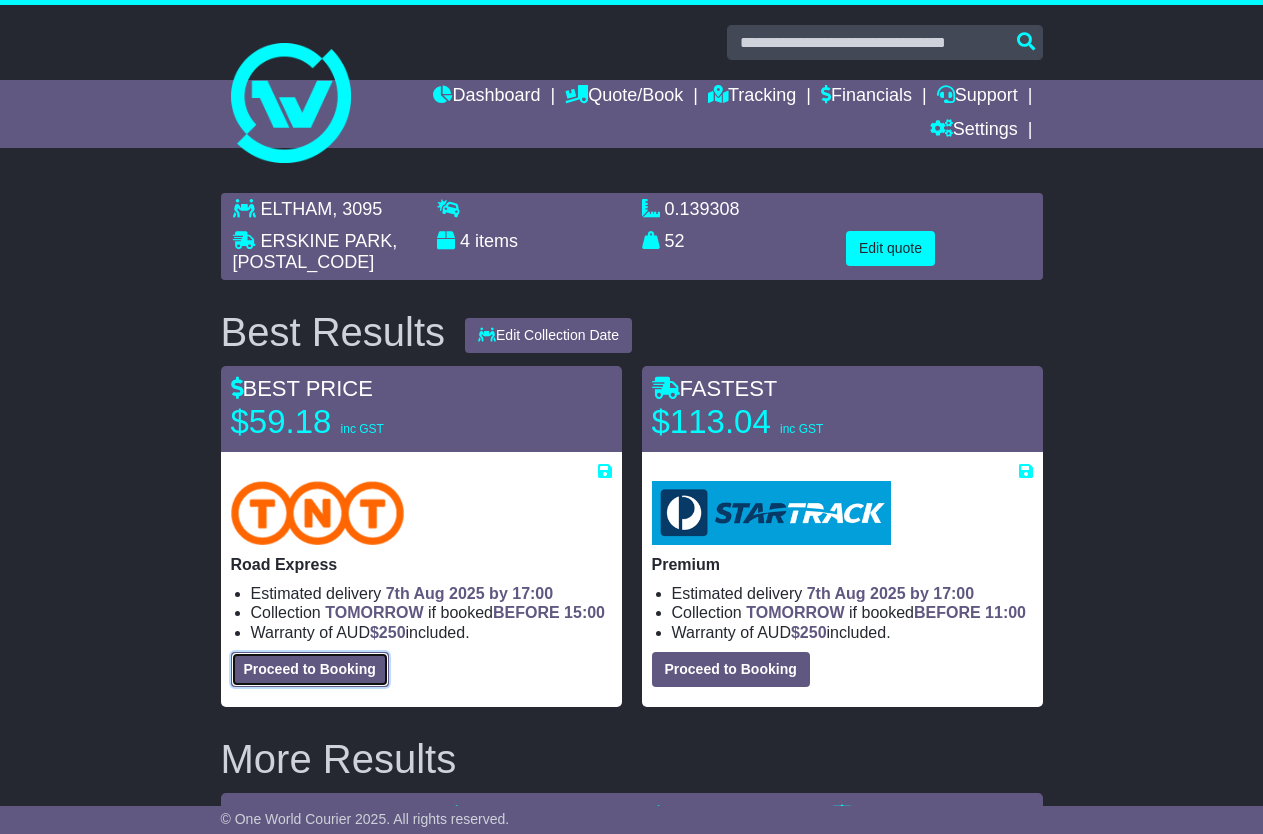 click on "Proceed to Booking" at bounding box center (310, 669) 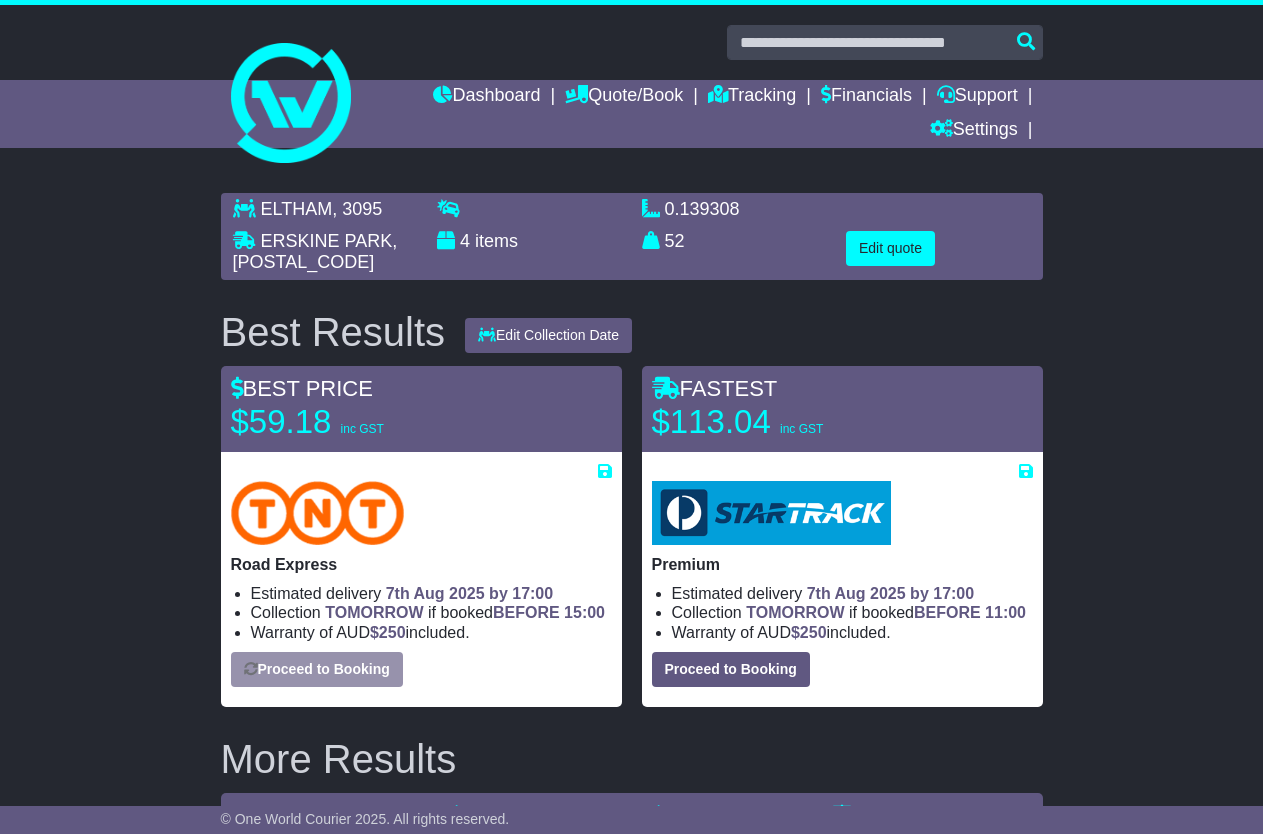 select on "*****" 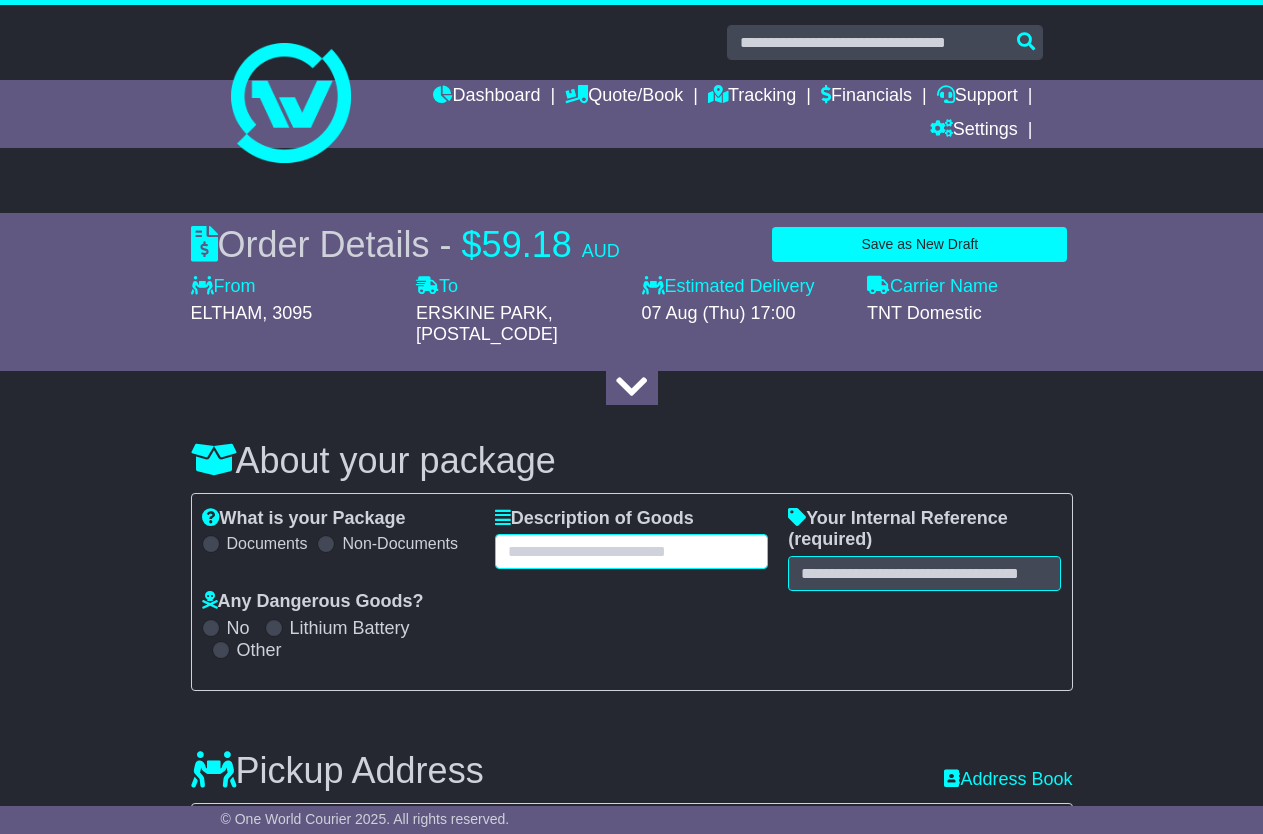 click at bounding box center [631, 551] 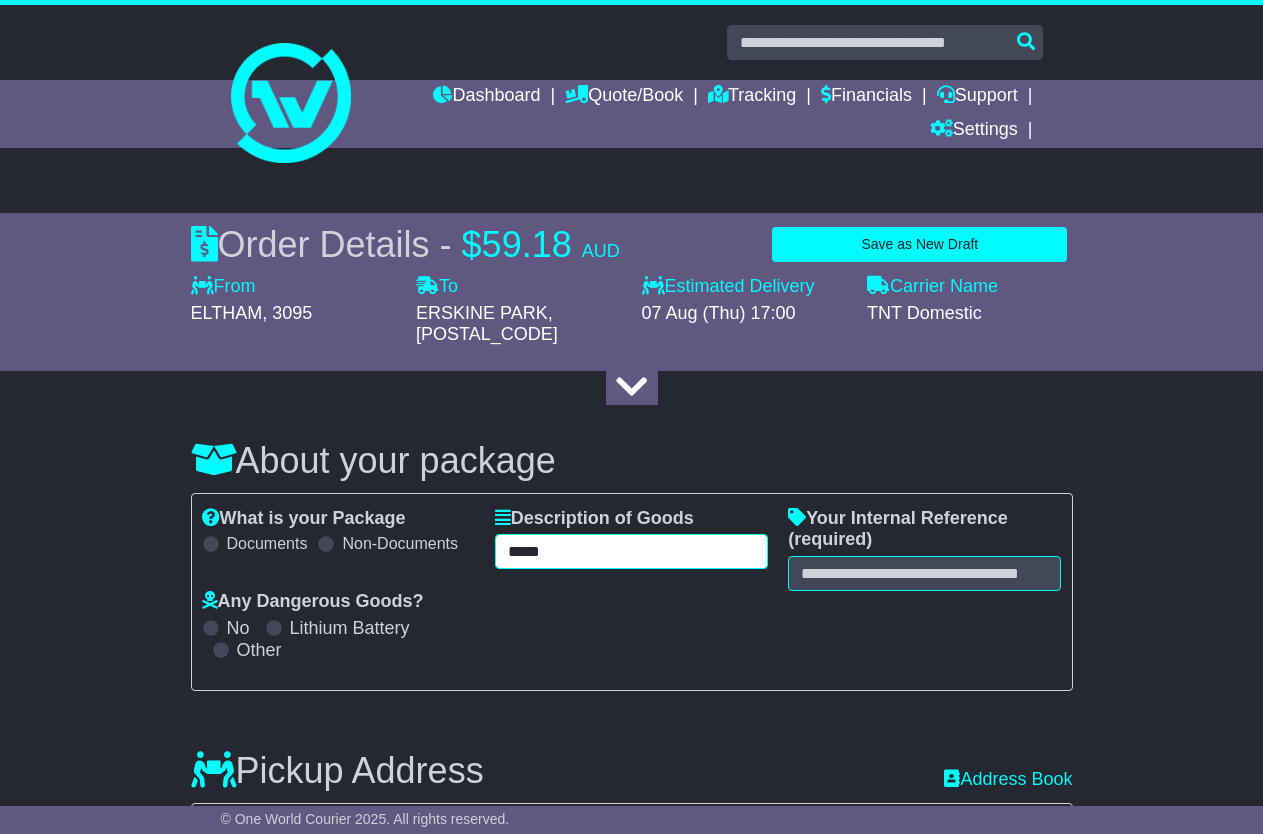 type on "*****" 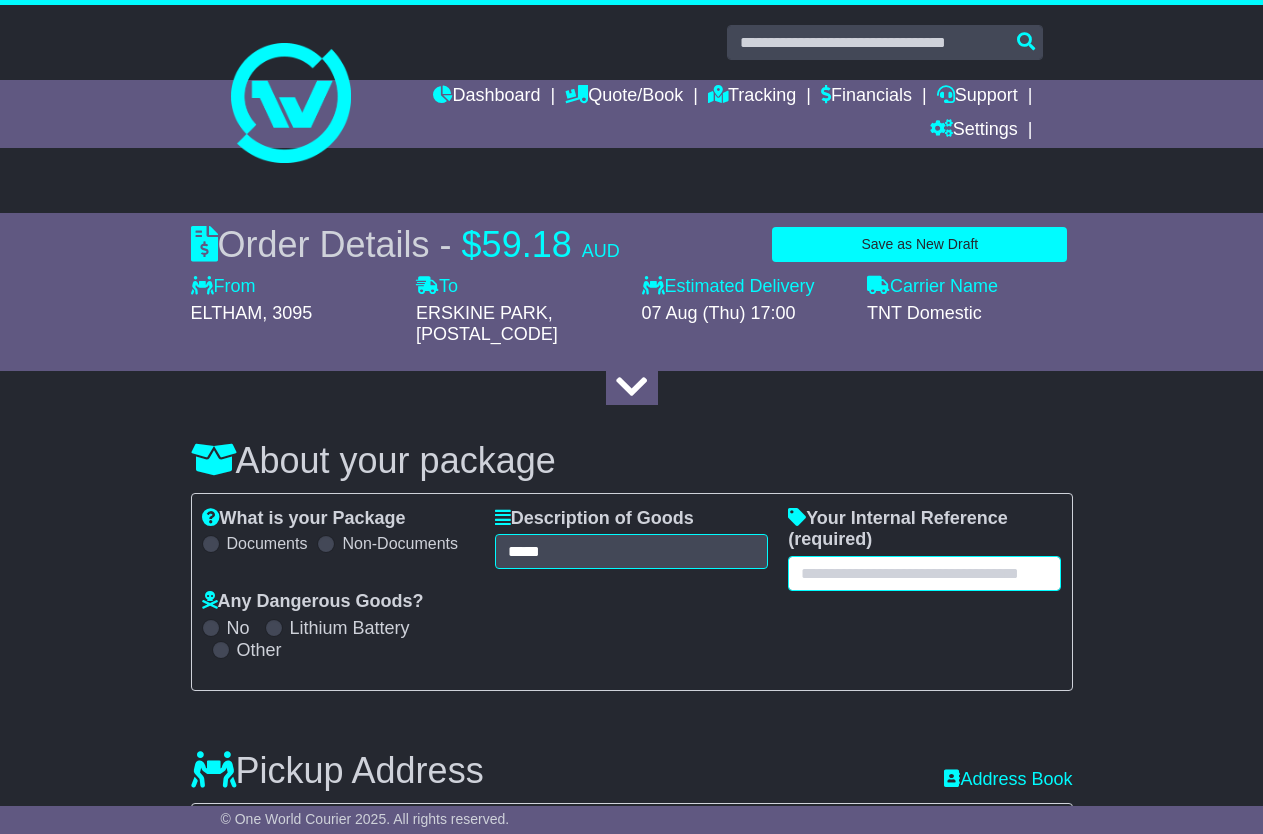 click at bounding box center [924, 573] 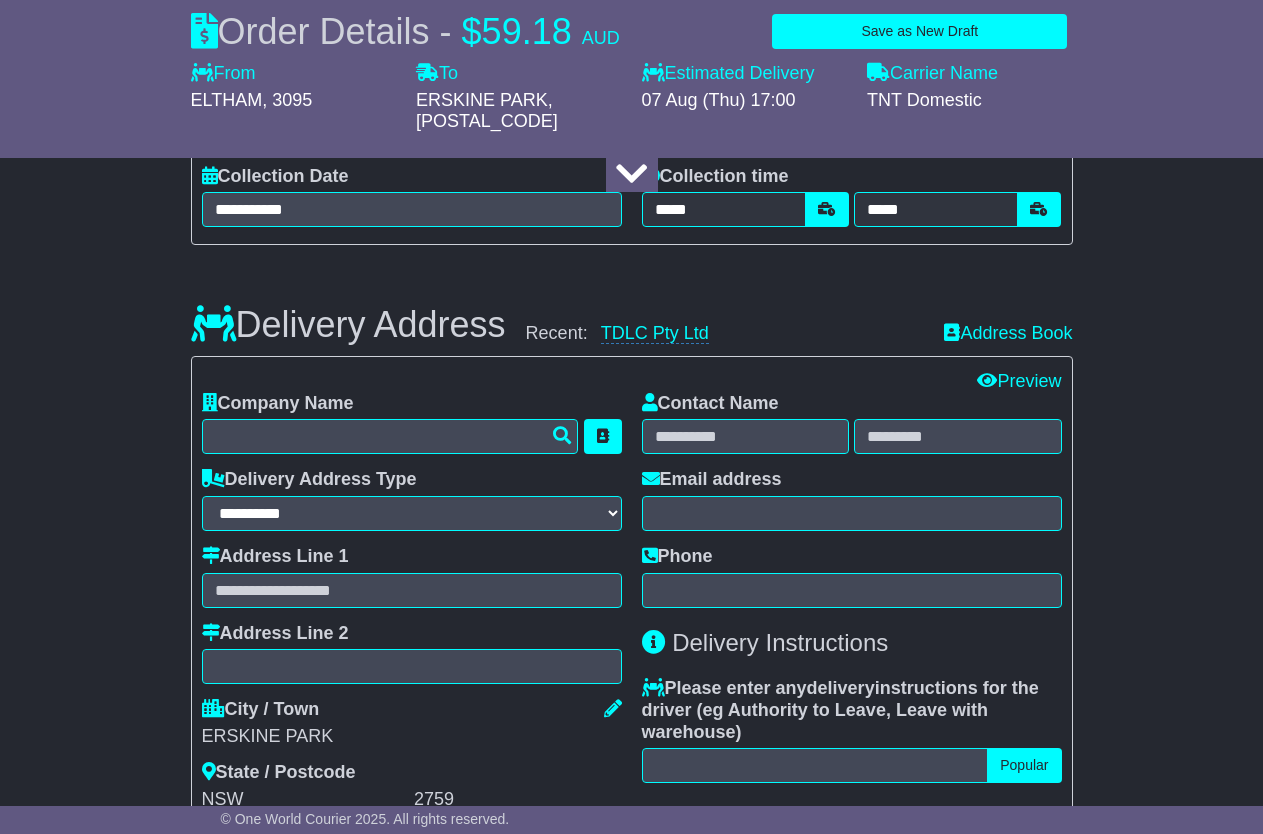 scroll, scrollTop: 500, scrollLeft: 0, axis: vertical 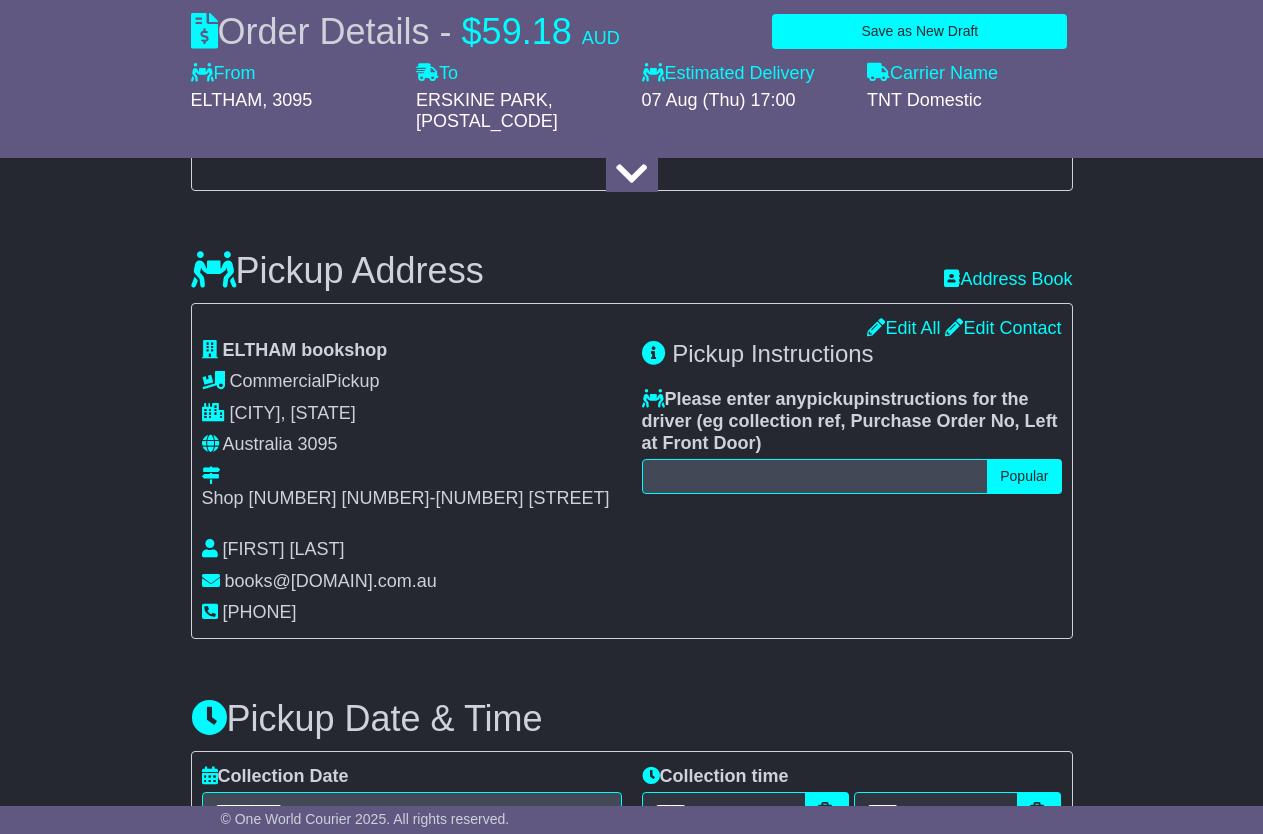 type on "*****" 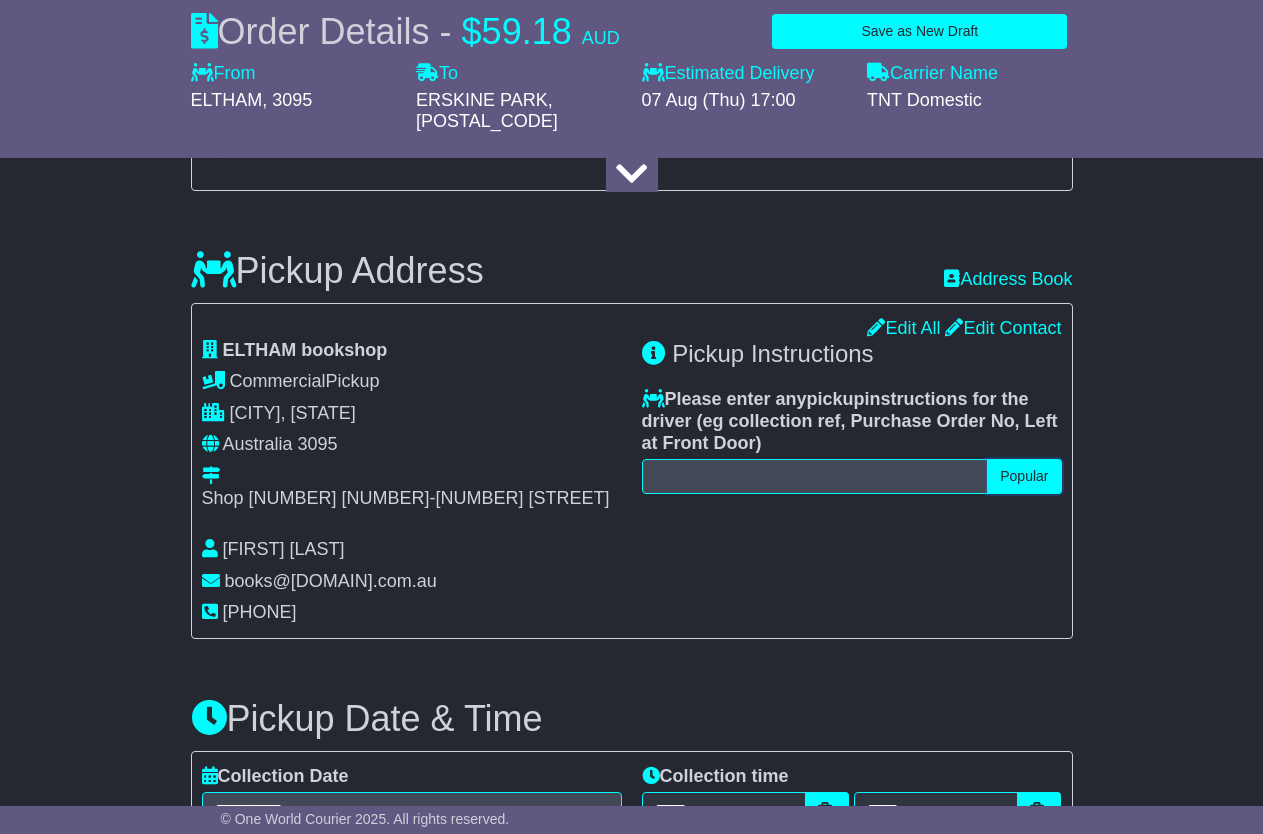 click on "Popular" at bounding box center [1024, 476] 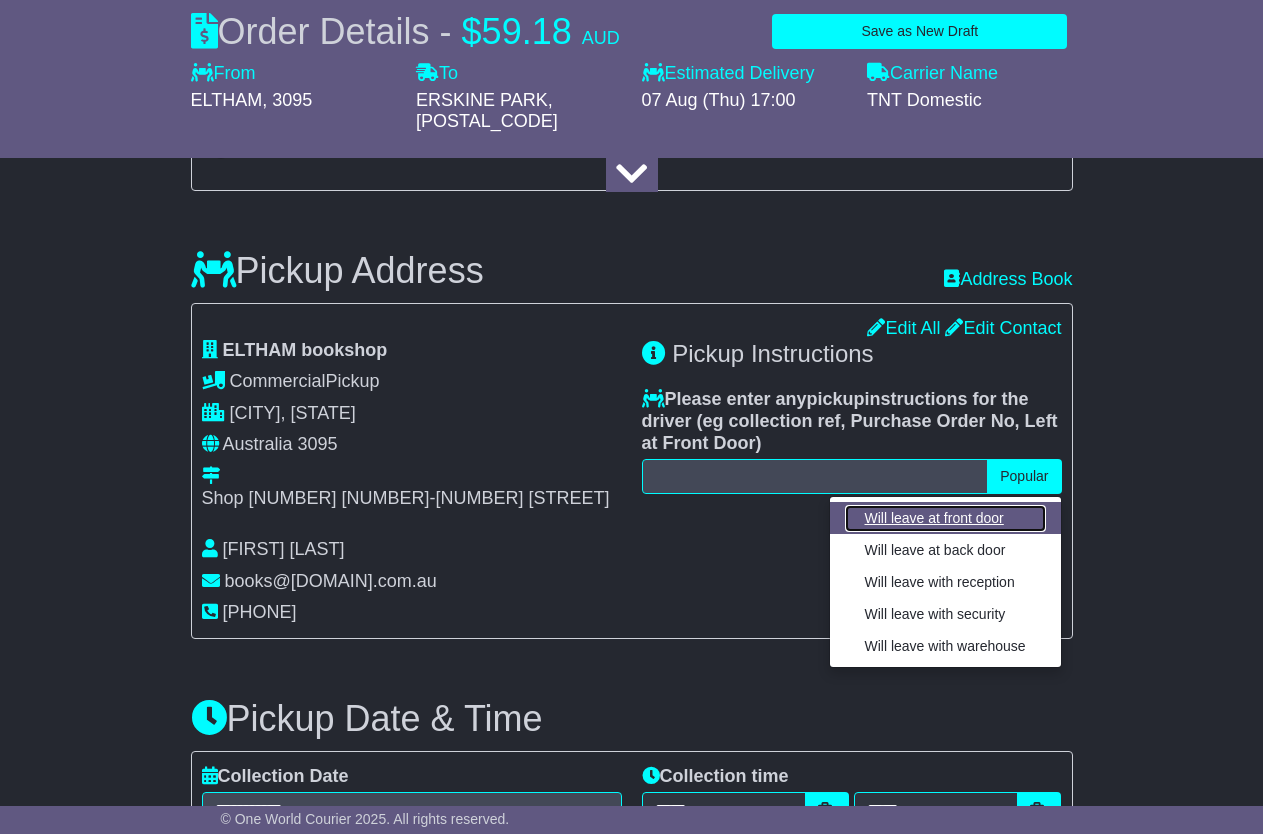 click on "Will leave at front door" at bounding box center (945, 518) 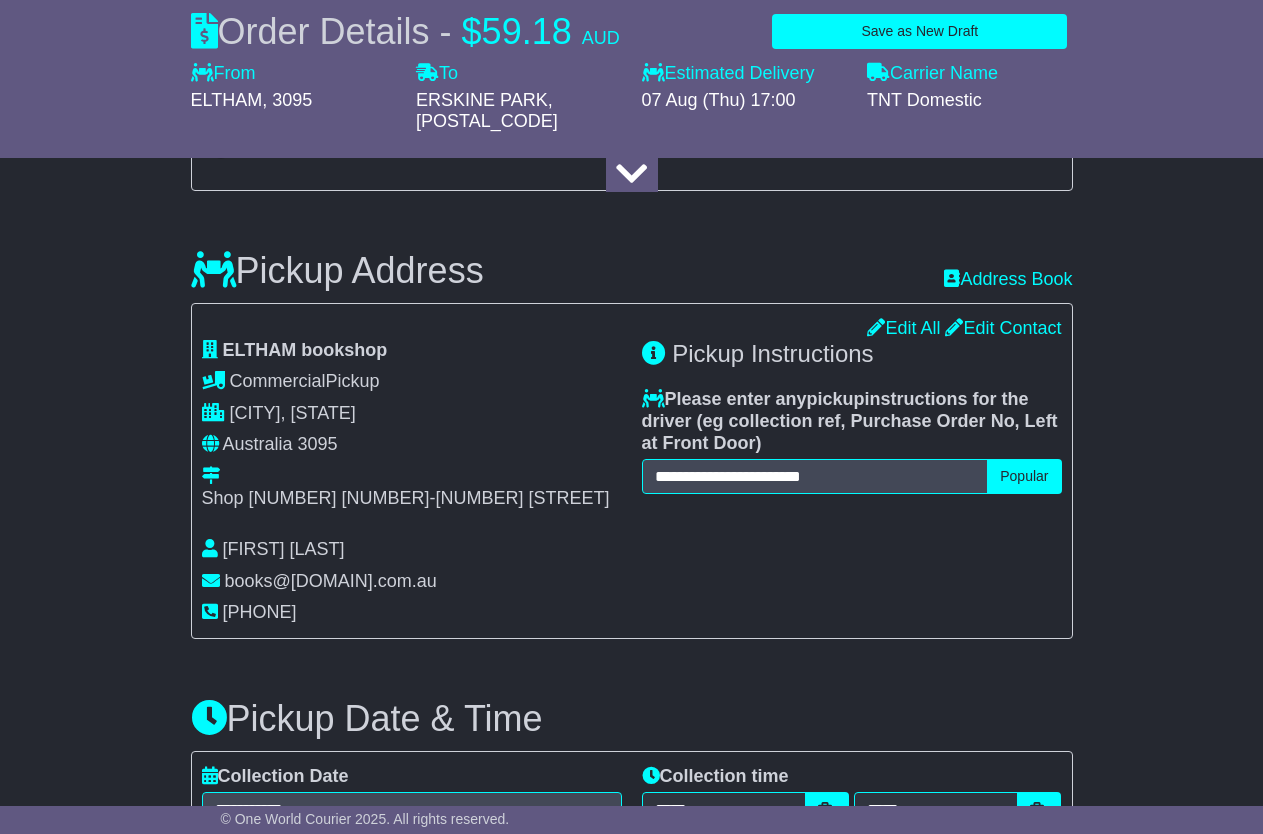 scroll, scrollTop: 900, scrollLeft: 0, axis: vertical 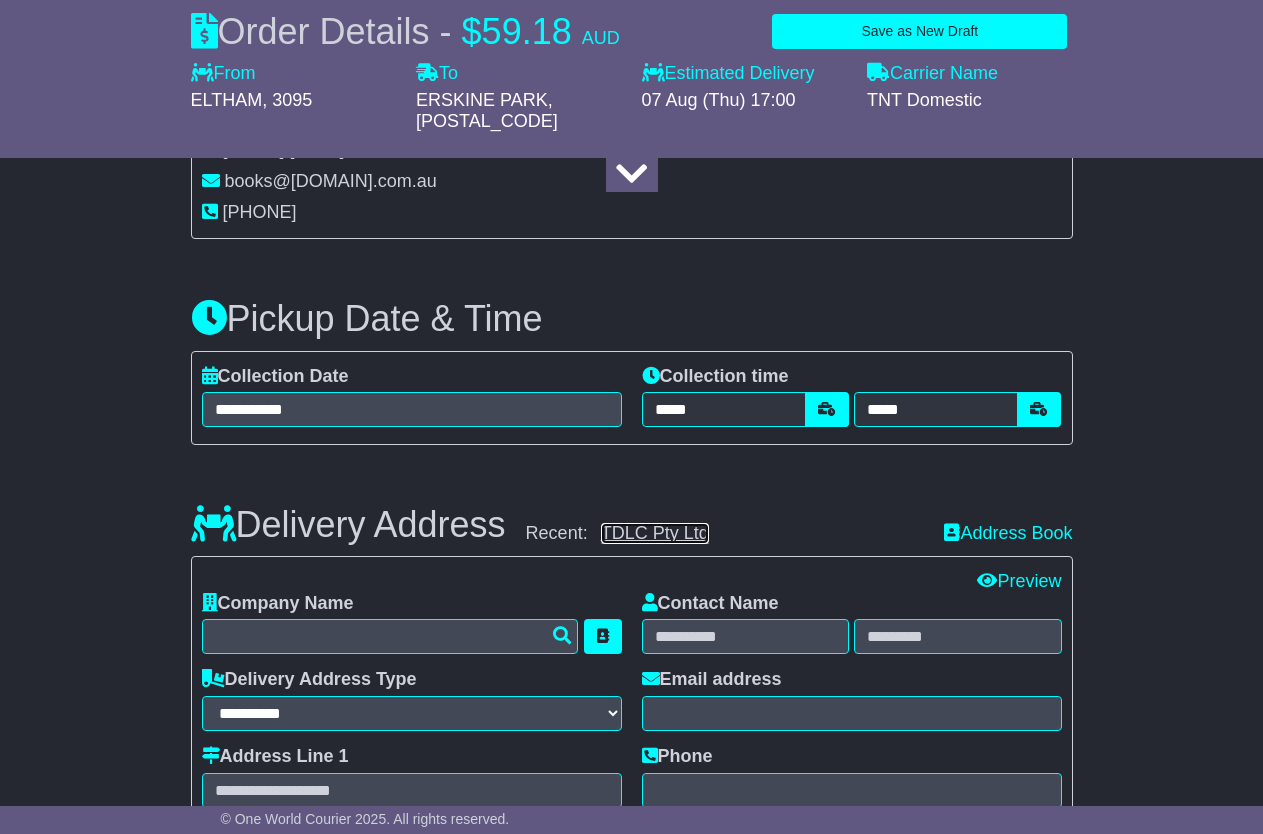 click on "TDLC Pty Ltd" at bounding box center [655, 533] 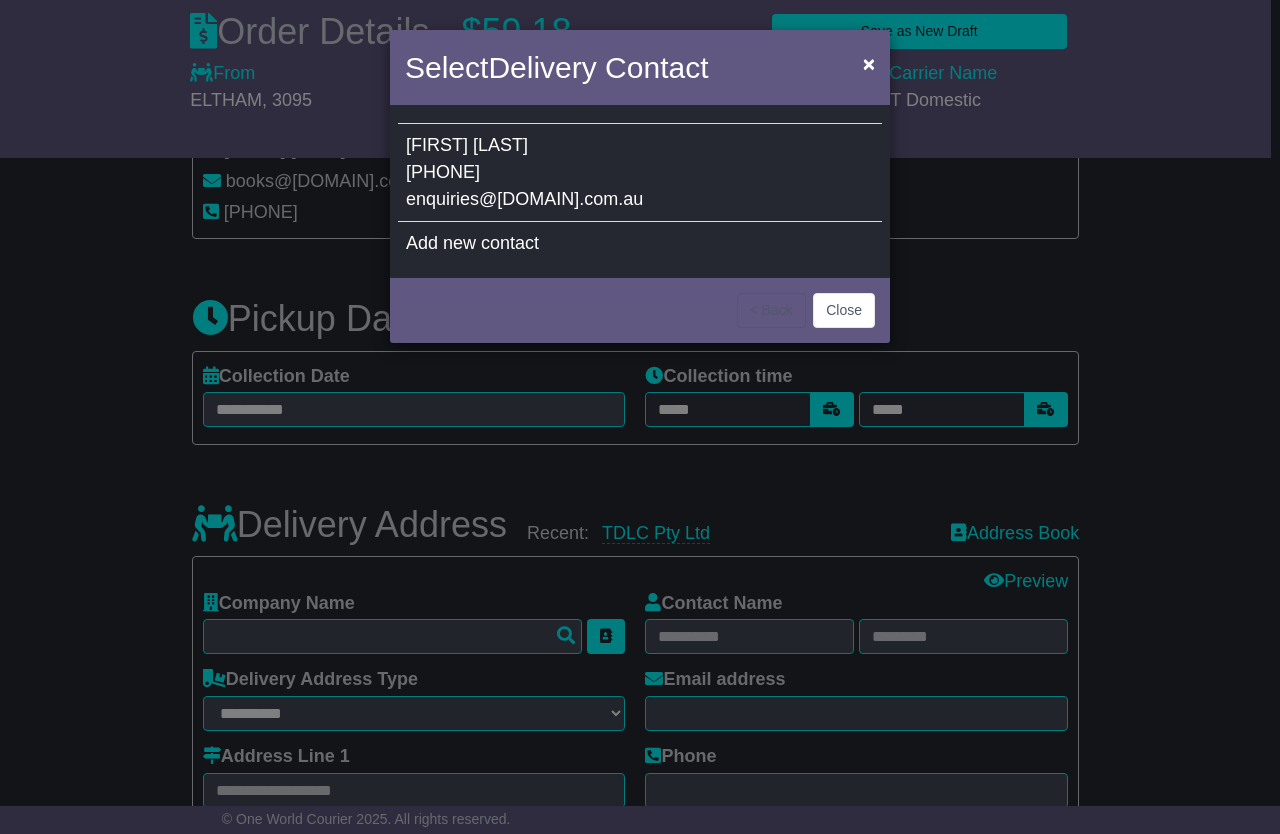 click on "[PHONE]" at bounding box center [443, 172] 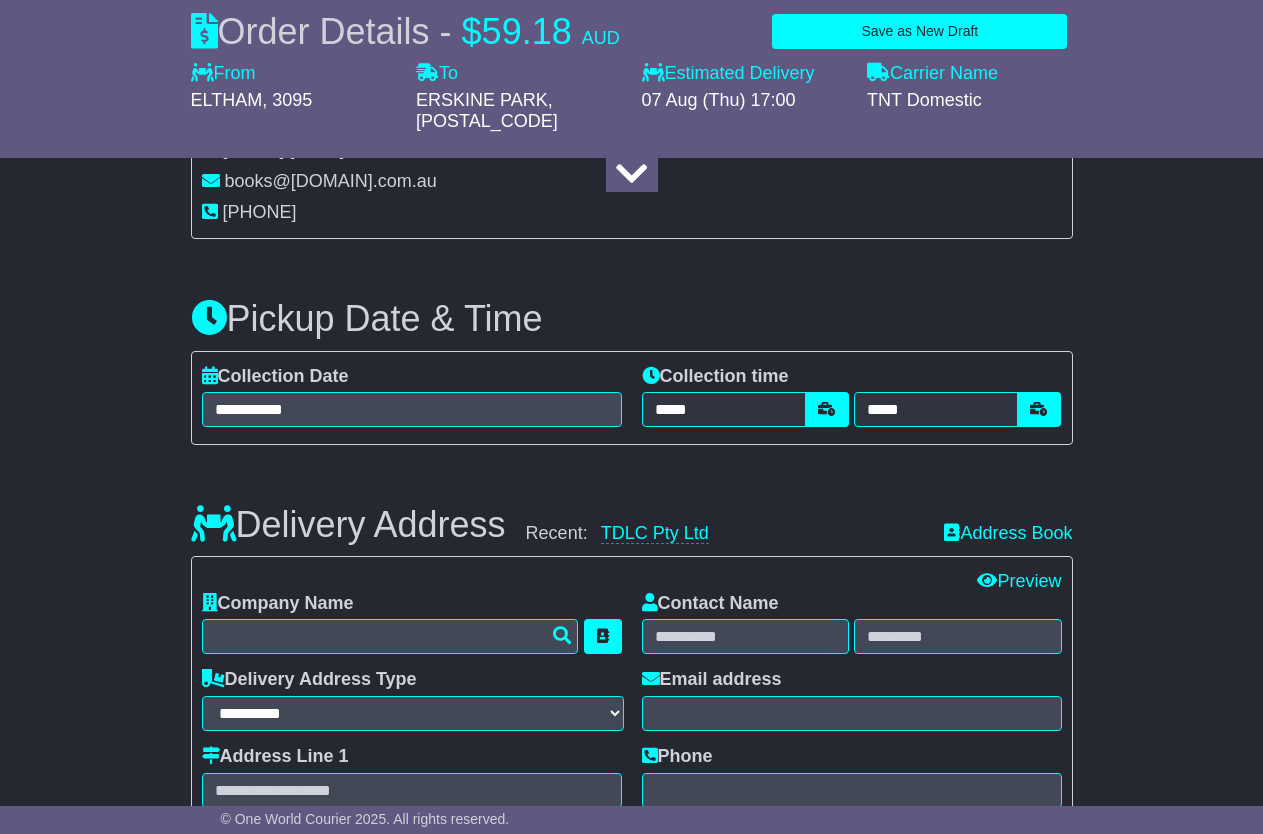 type on "**********" 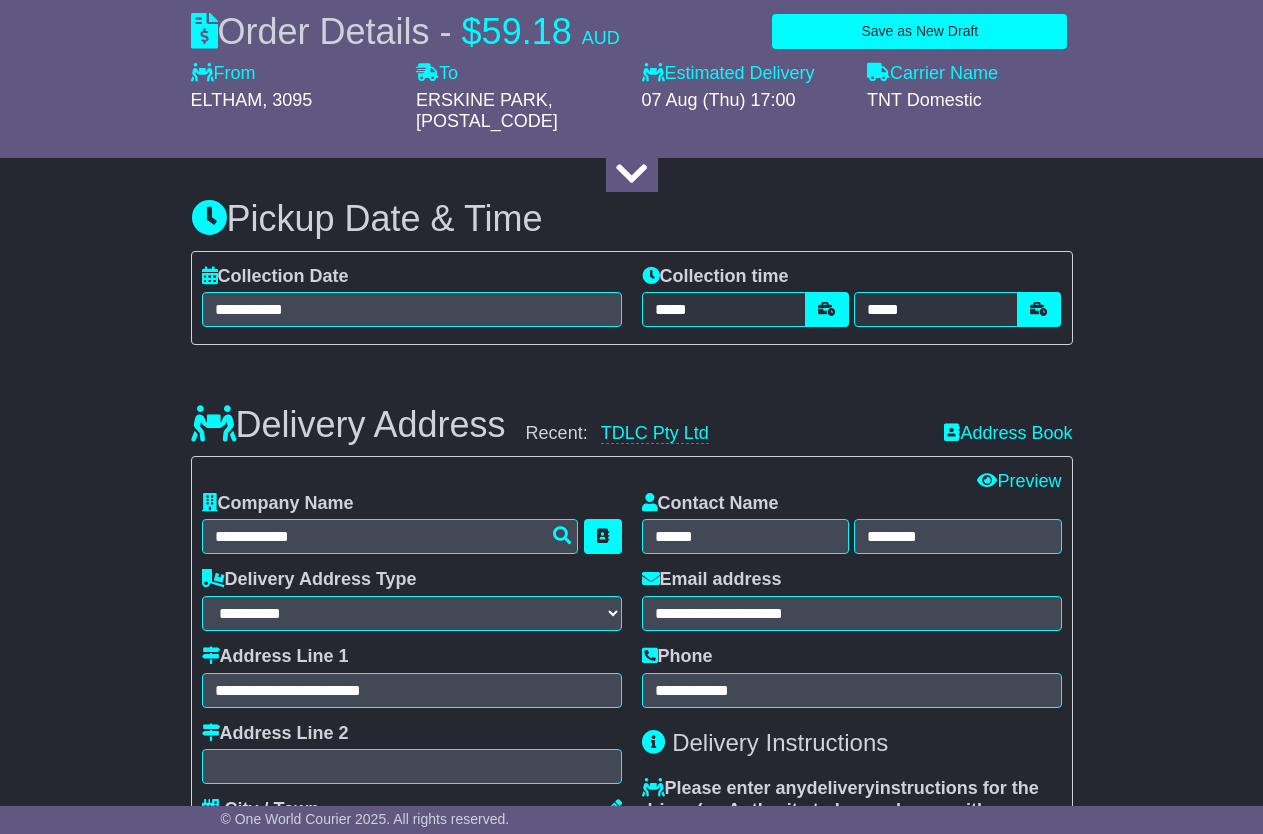 scroll, scrollTop: 1200, scrollLeft: 0, axis: vertical 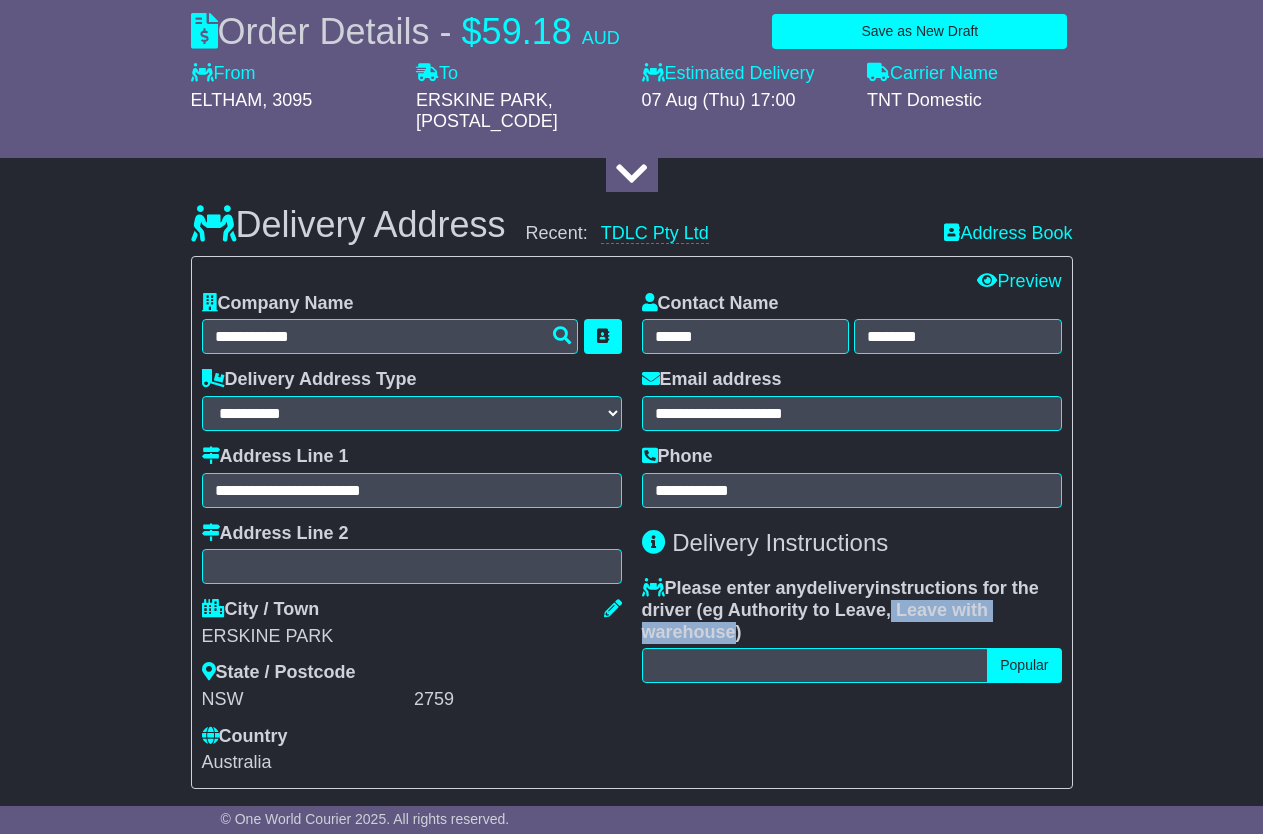 drag, startPoint x: 893, startPoint y: 567, endPoint x: 733, endPoint y: 589, distance: 161.50542 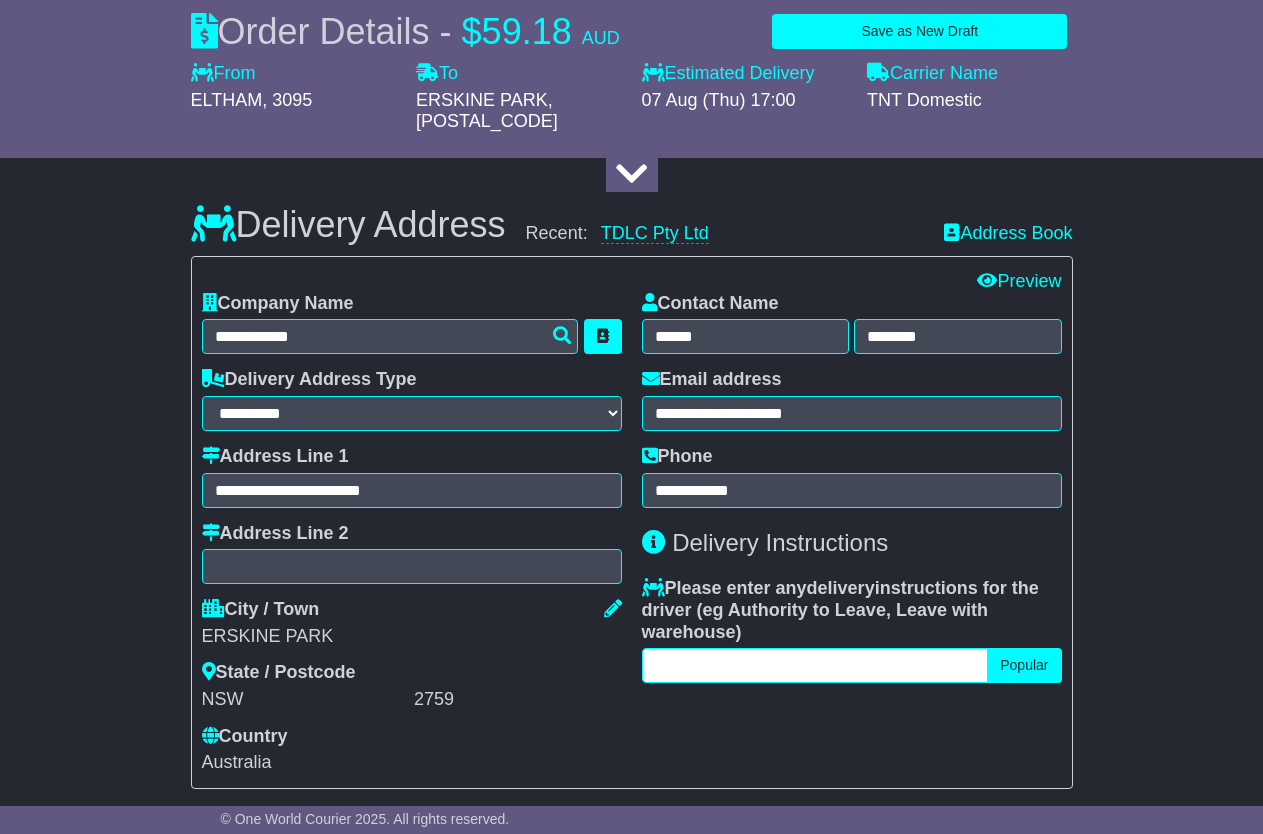 click at bounding box center [815, 665] 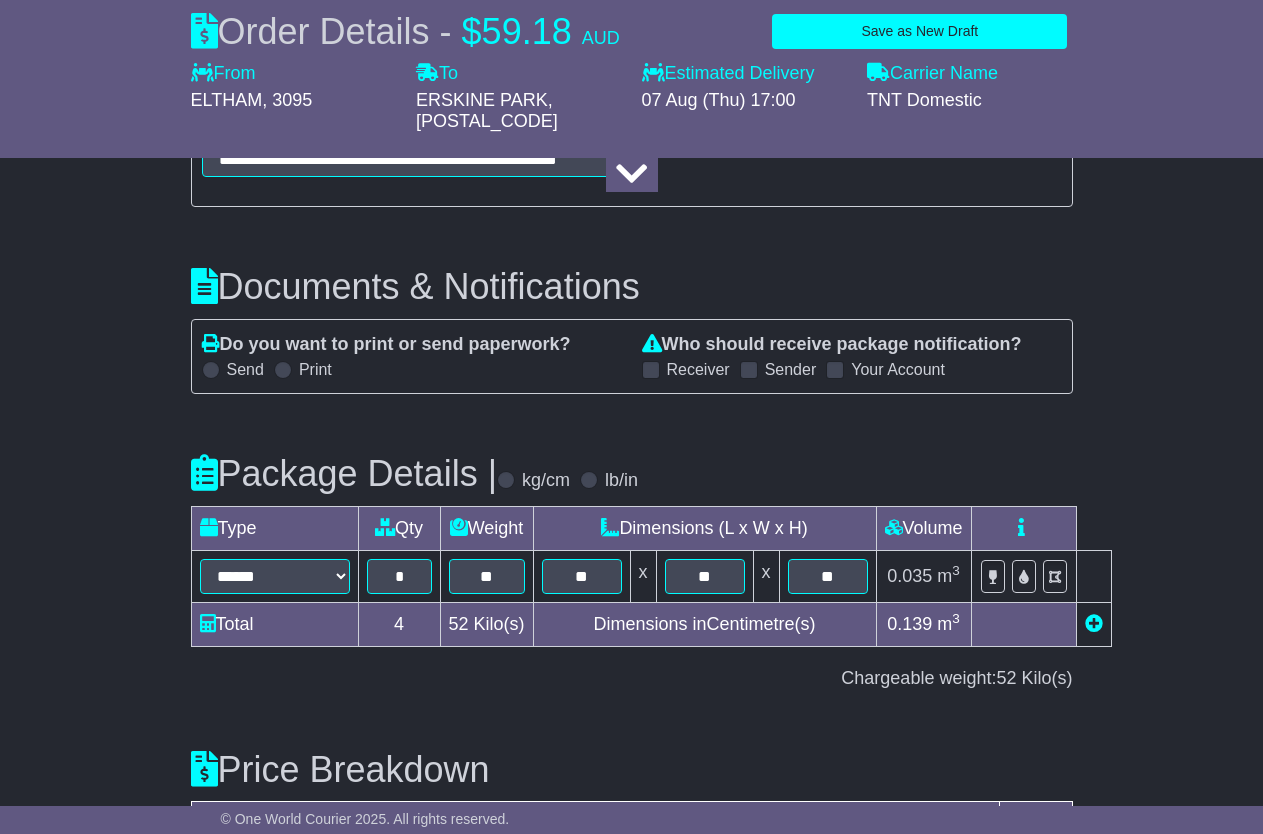 scroll, scrollTop: 2139, scrollLeft: 0, axis: vertical 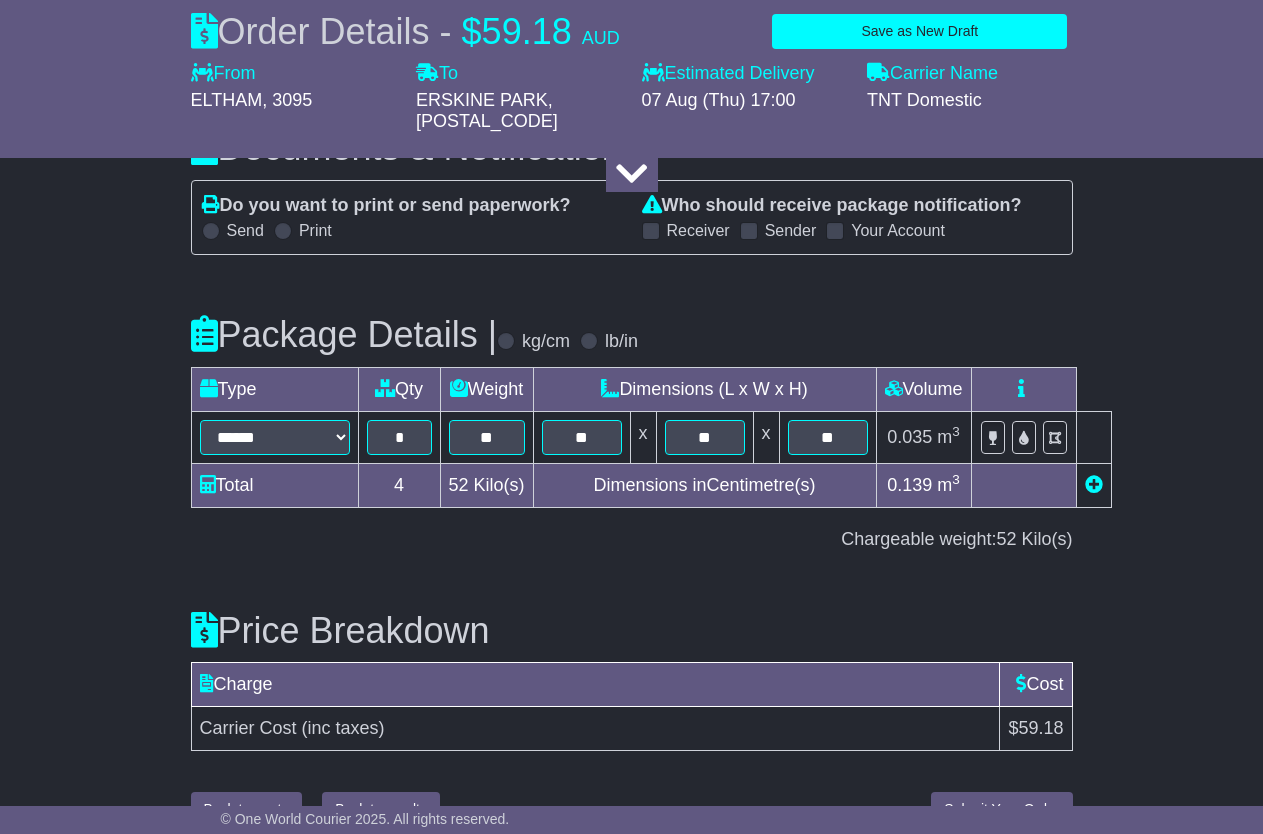 type on "**********" 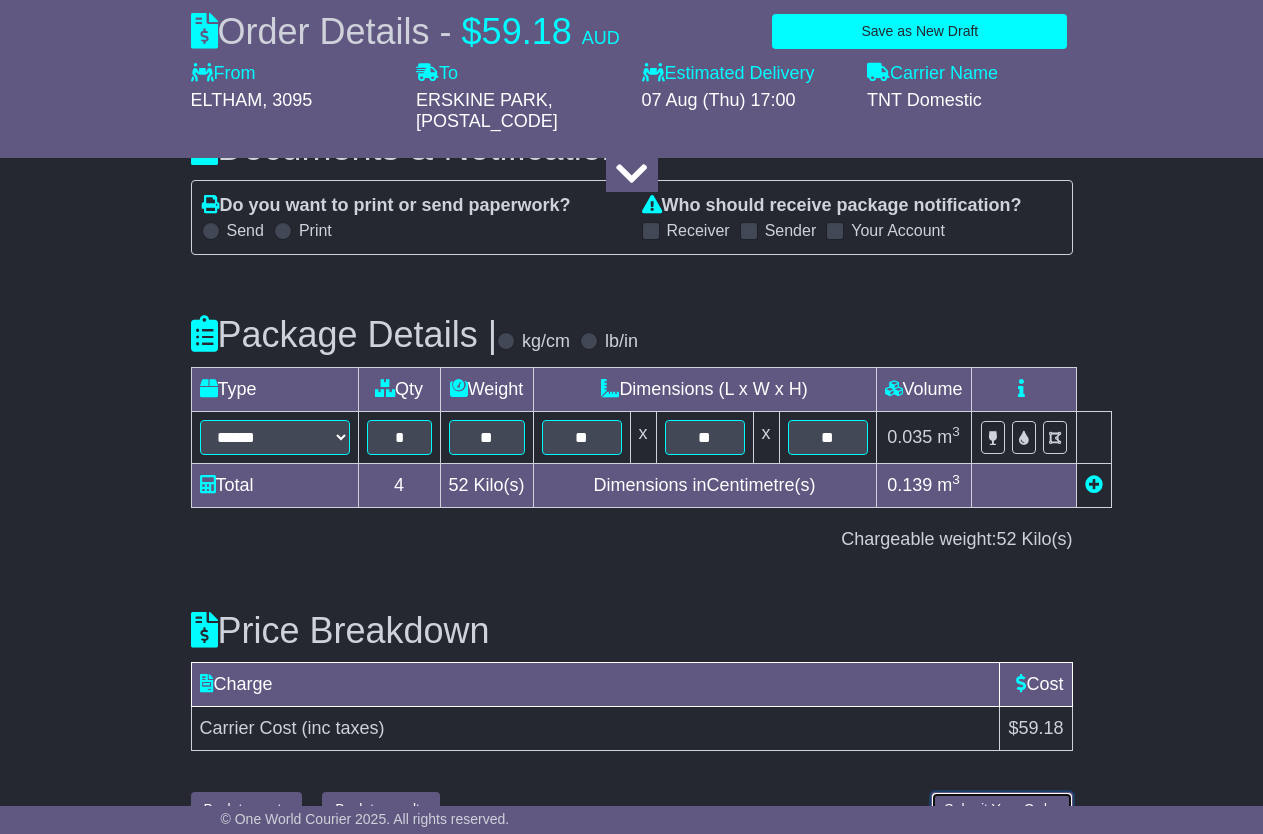 click on "Submit Your Order" at bounding box center [1001, 809] 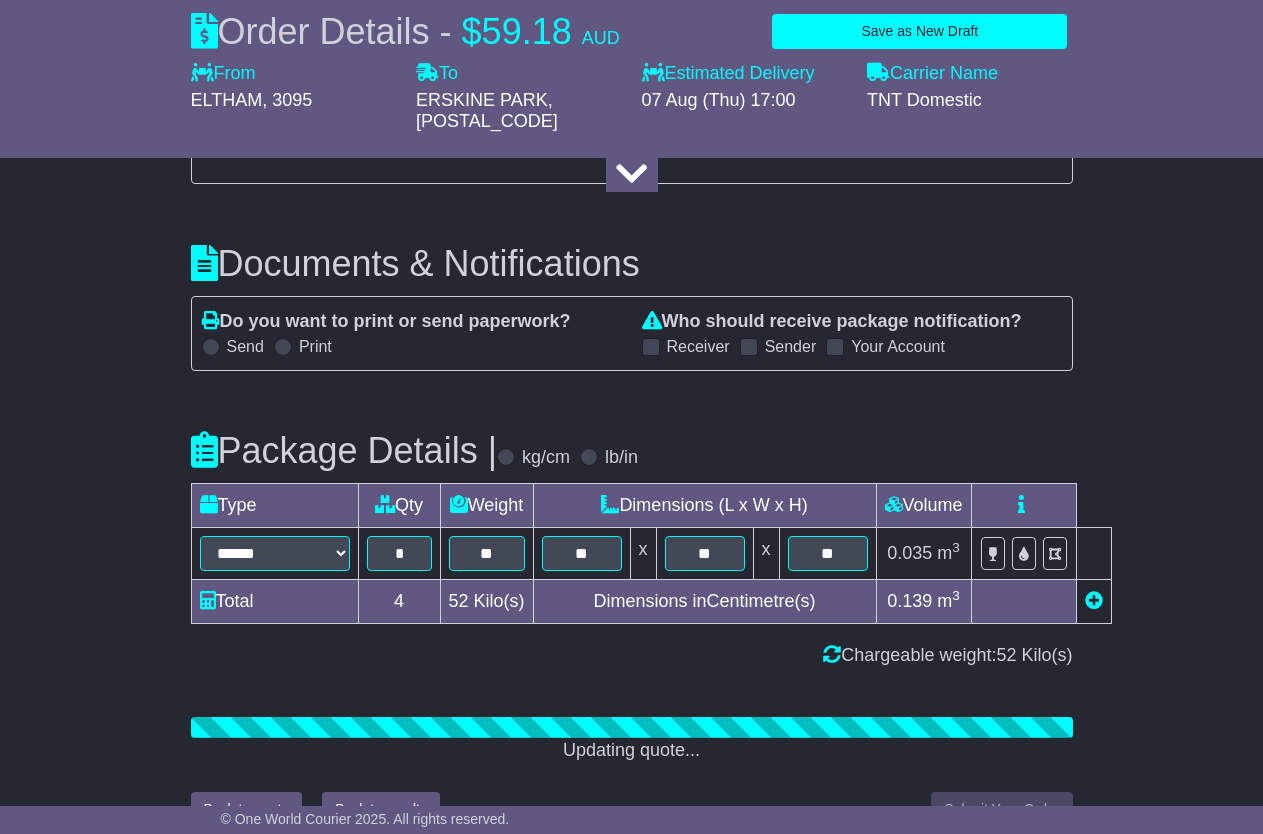 scroll, scrollTop: 2139, scrollLeft: 0, axis: vertical 